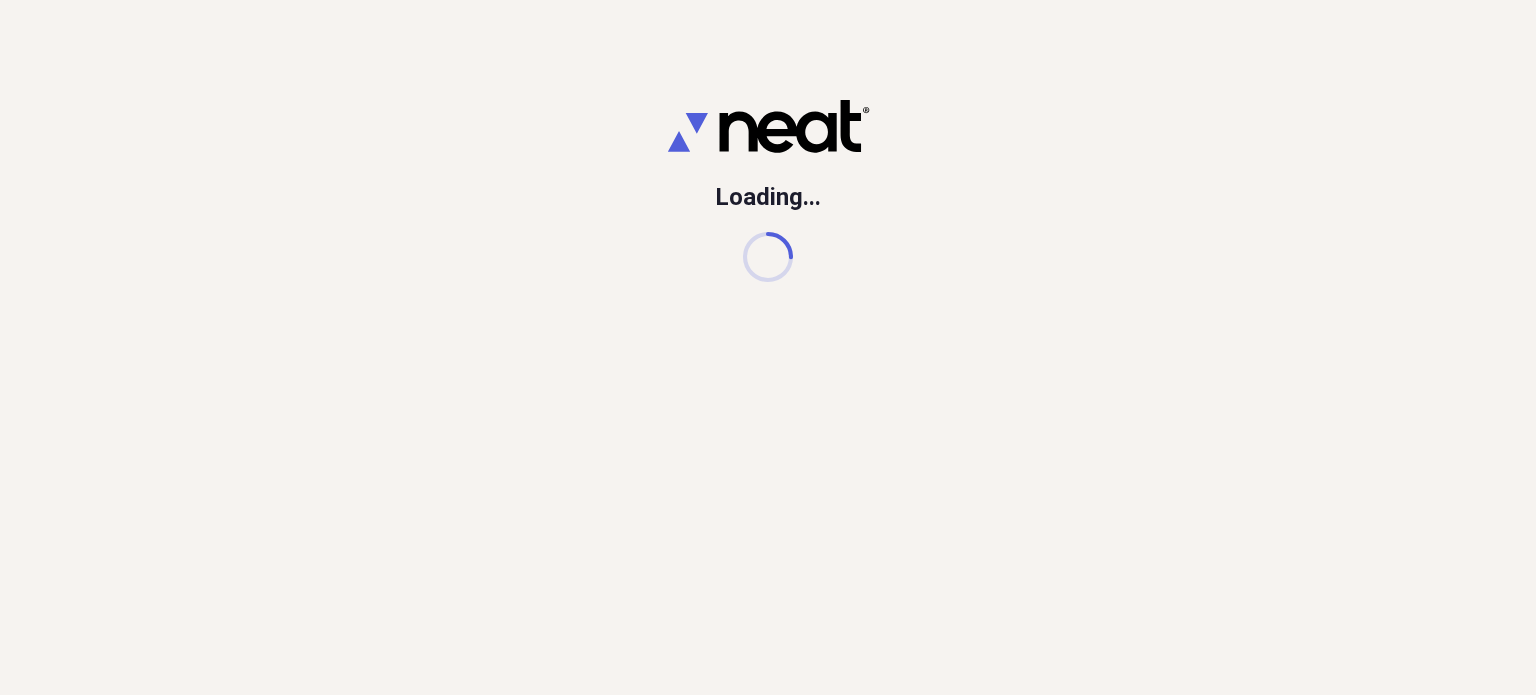 scroll, scrollTop: 0, scrollLeft: 0, axis: both 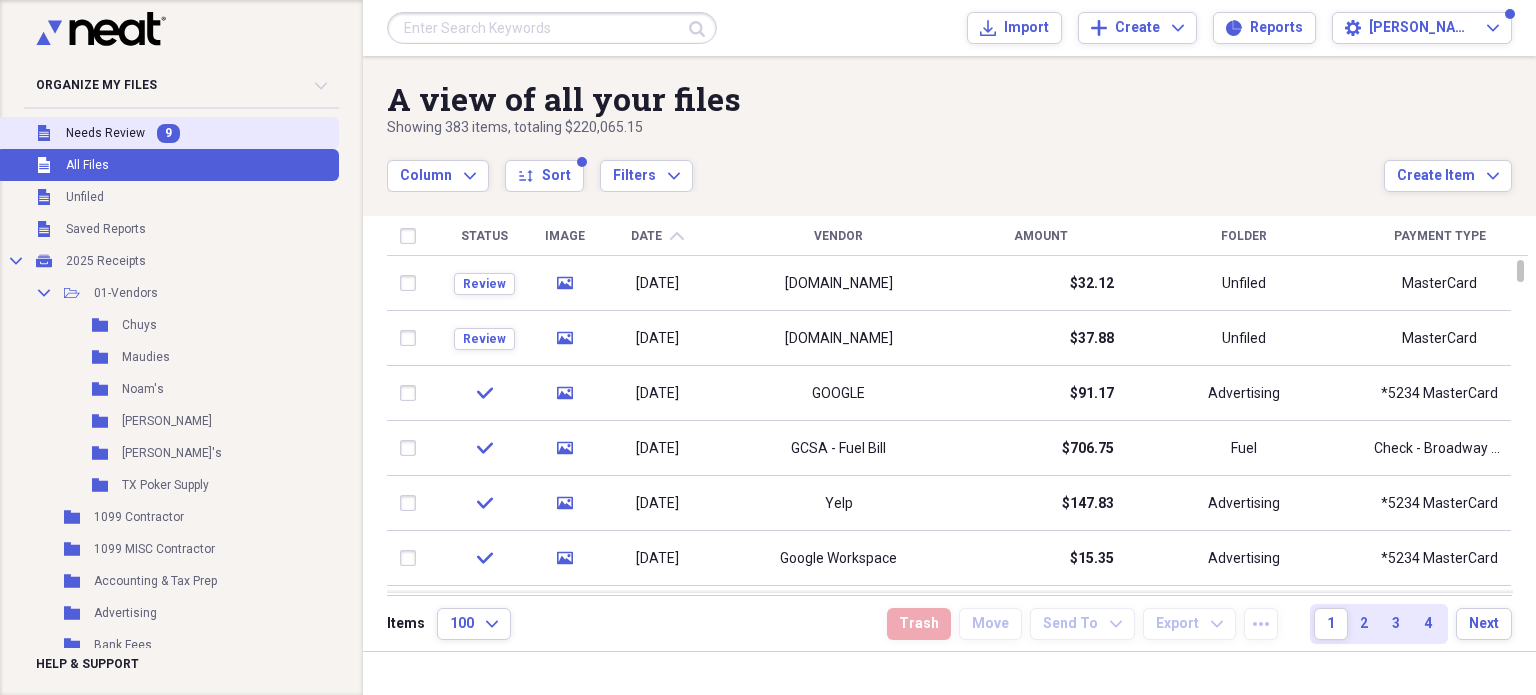 click on "Needs Review" at bounding box center [105, 133] 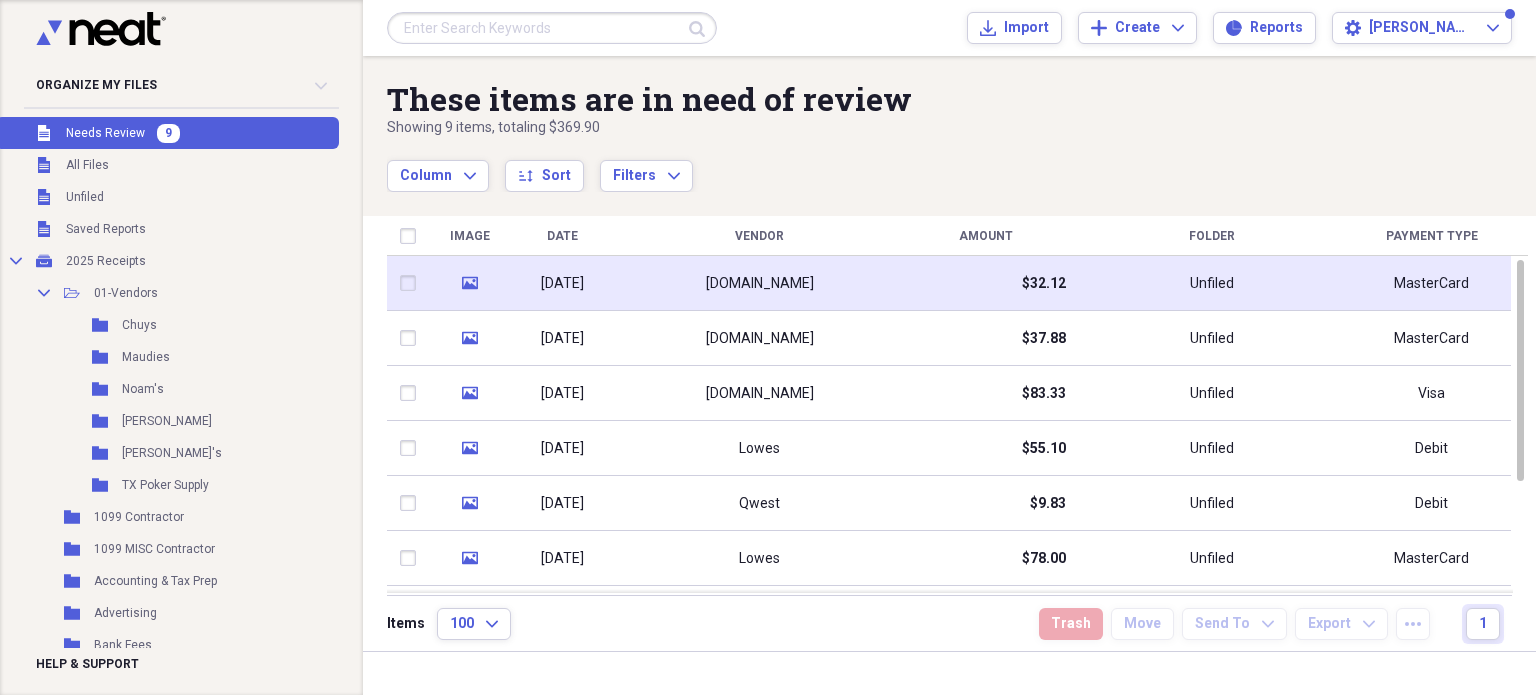 click on "[DOMAIN_NAME]" at bounding box center [759, 283] 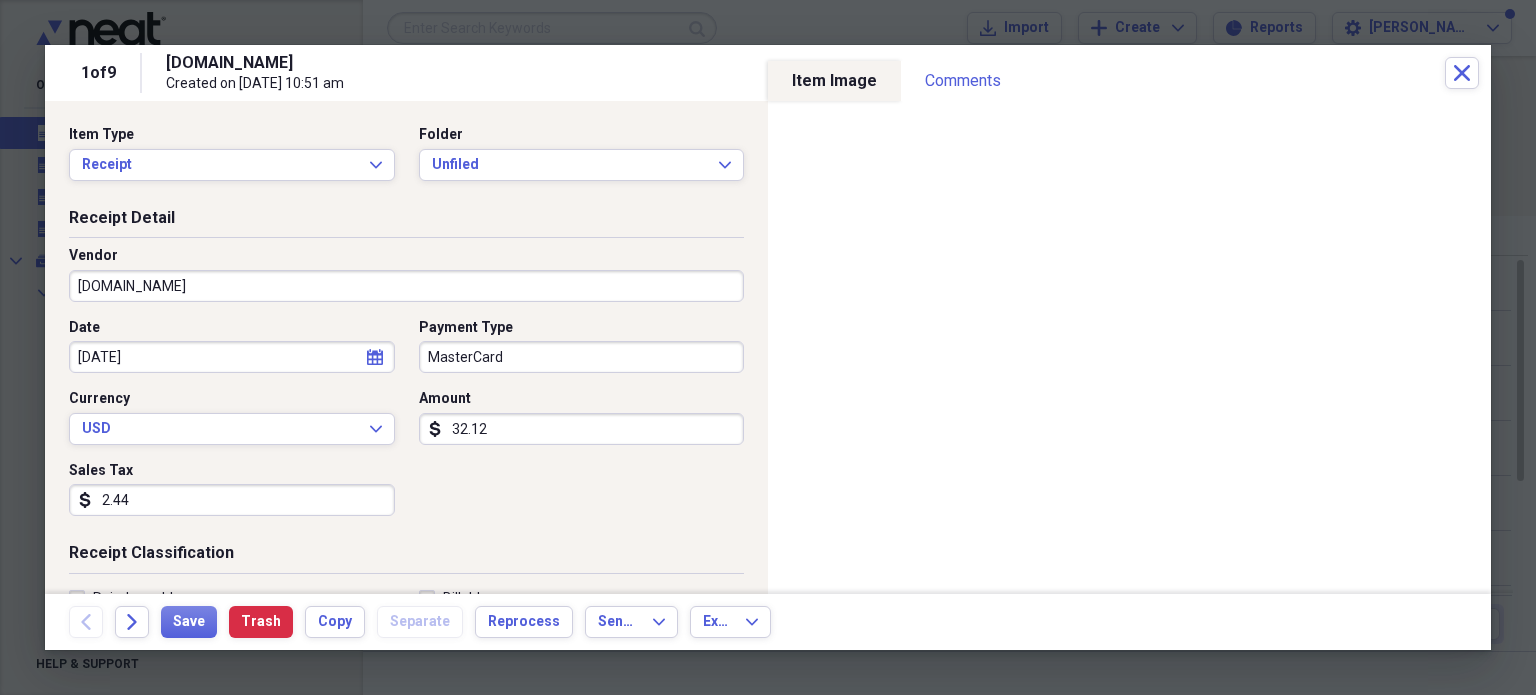 click on "MasterCard" at bounding box center [582, 357] 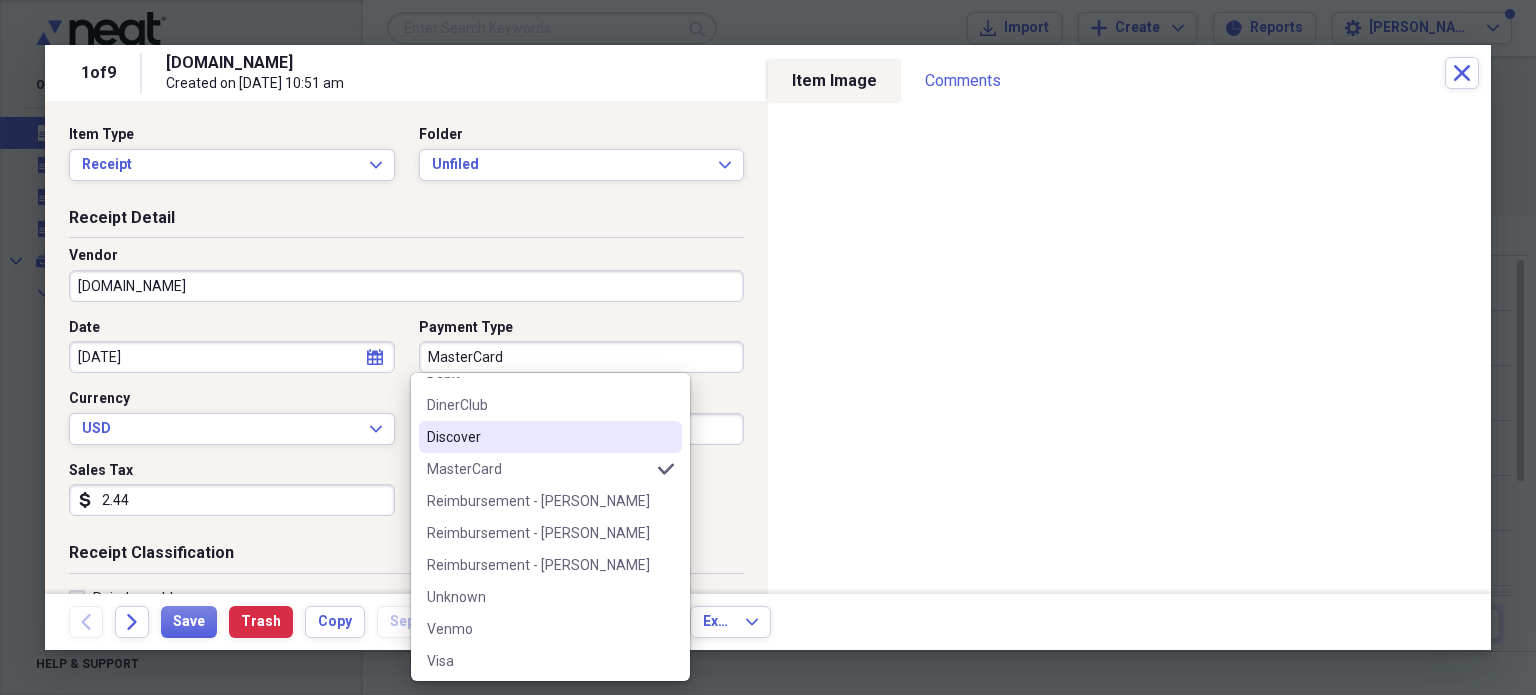 scroll, scrollTop: 380, scrollLeft: 0, axis: vertical 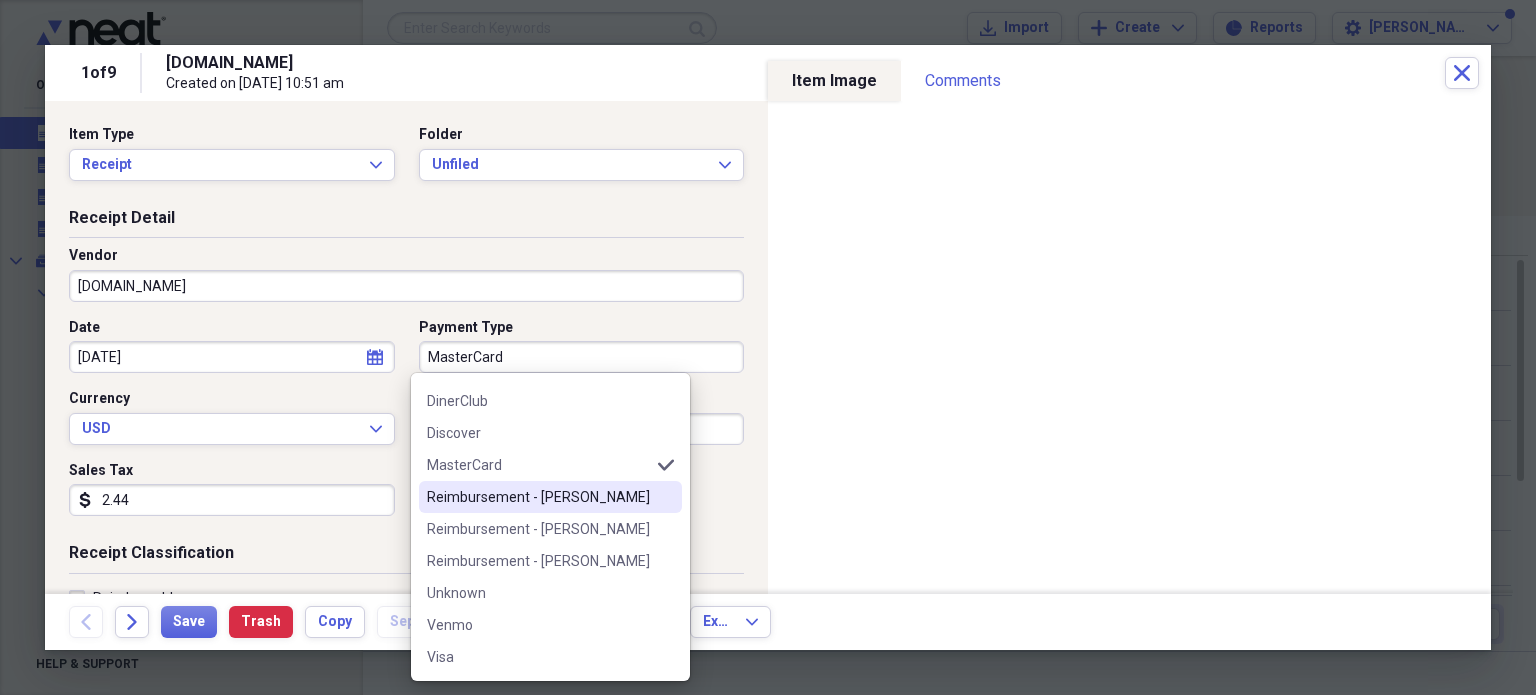 click on "Reimbursement - [PERSON_NAME]" at bounding box center (538, 497) 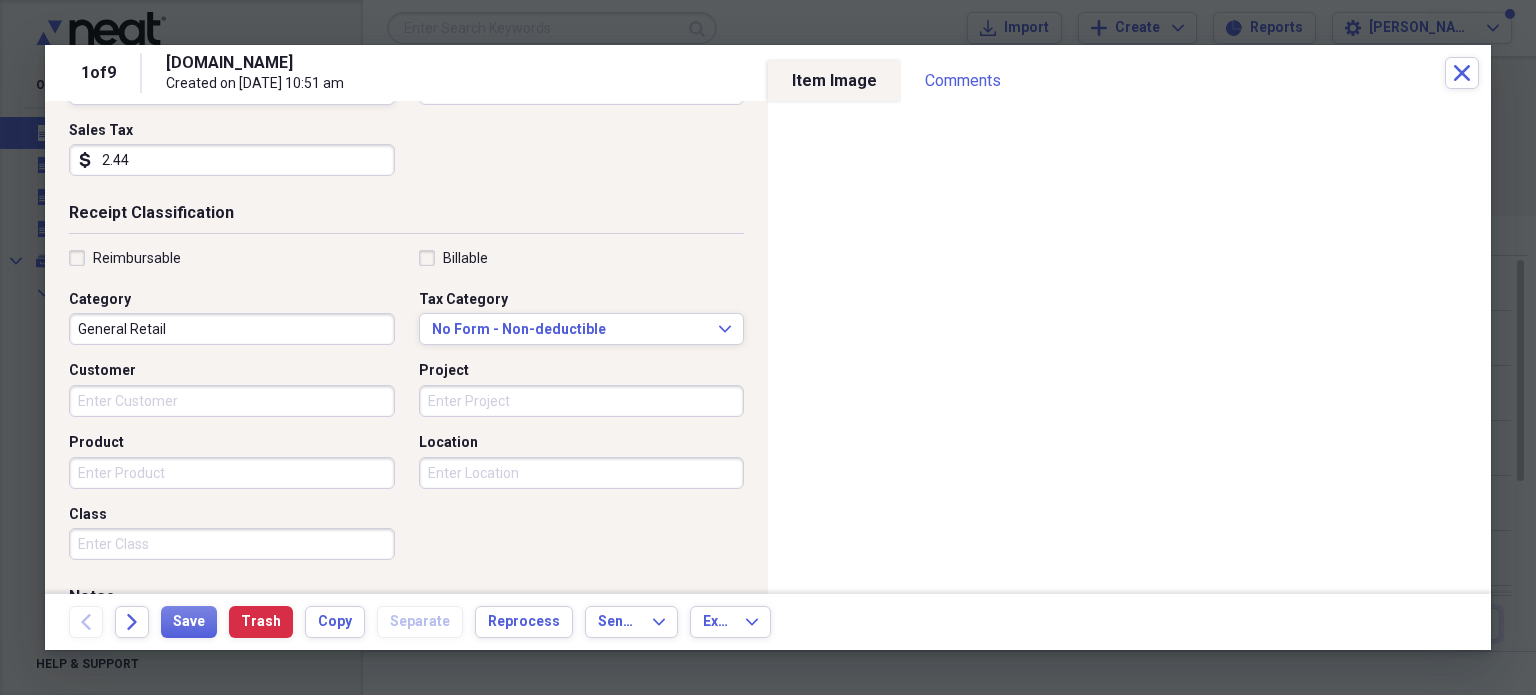 scroll, scrollTop: 400, scrollLeft: 0, axis: vertical 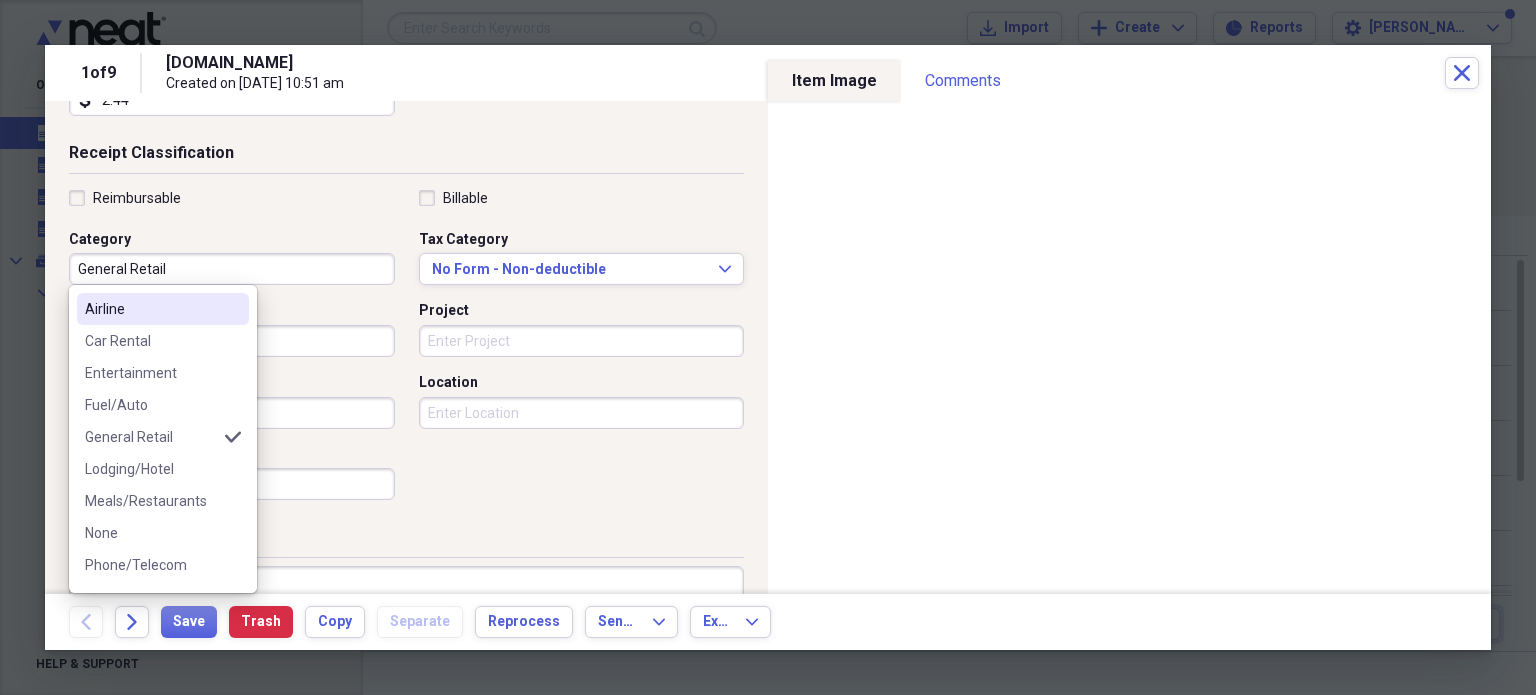 click on "General Retail" at bounding box center [232, 269] 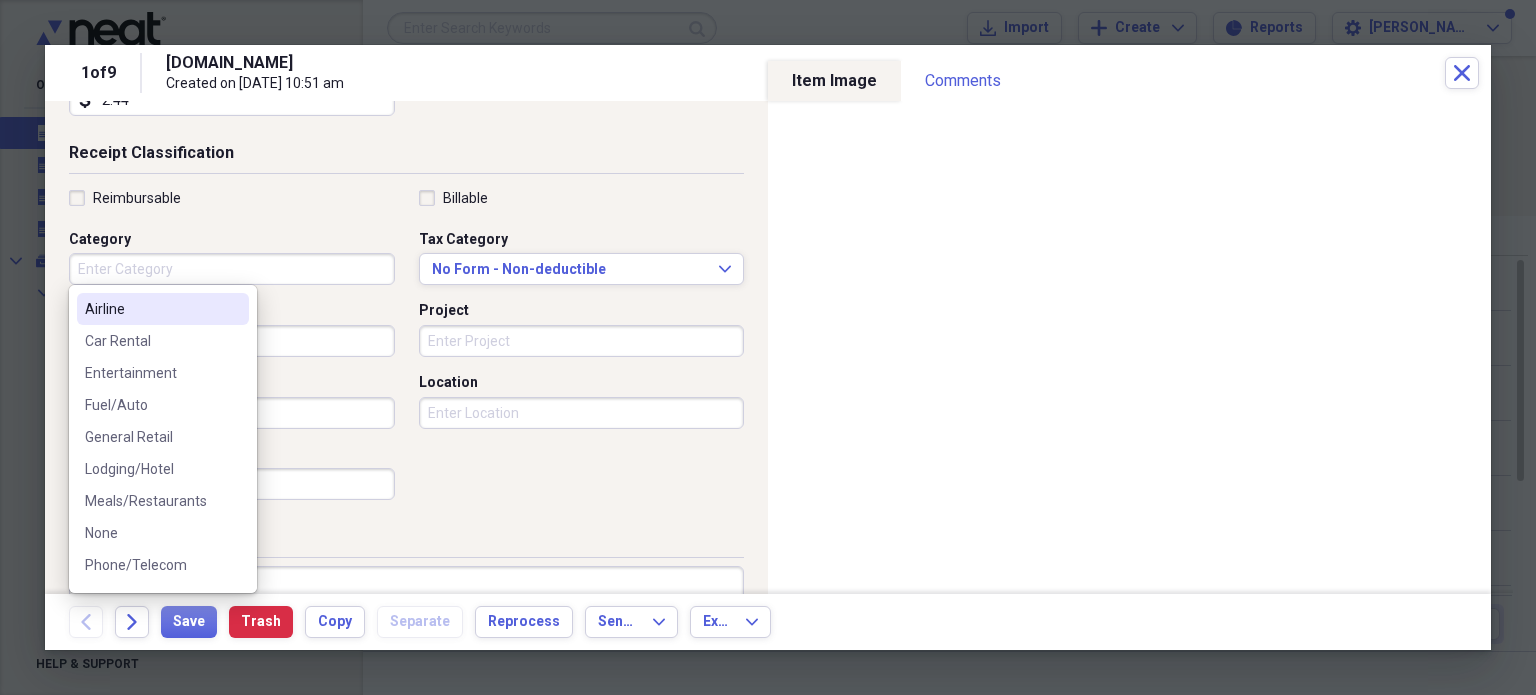 type 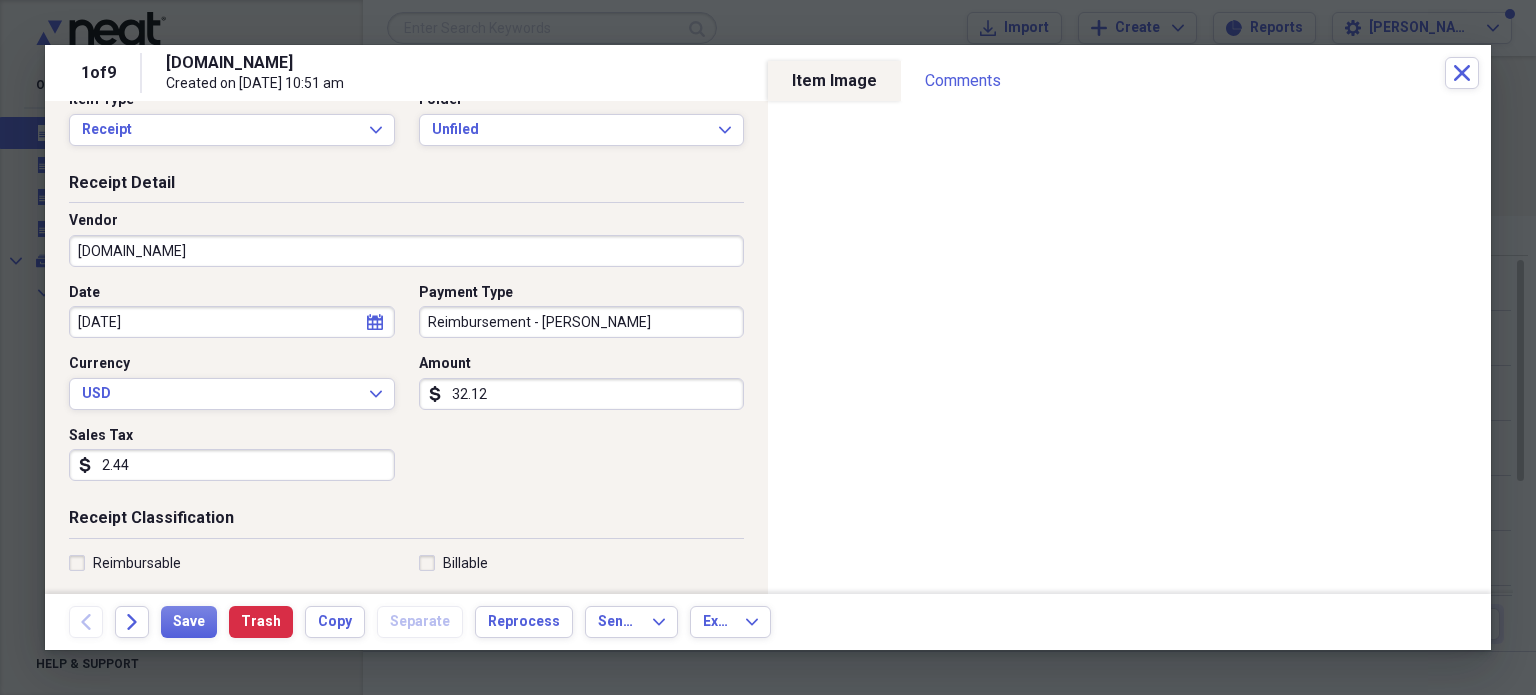 scroll, scrollTop: 0, scrollLeft: 0, axis: both 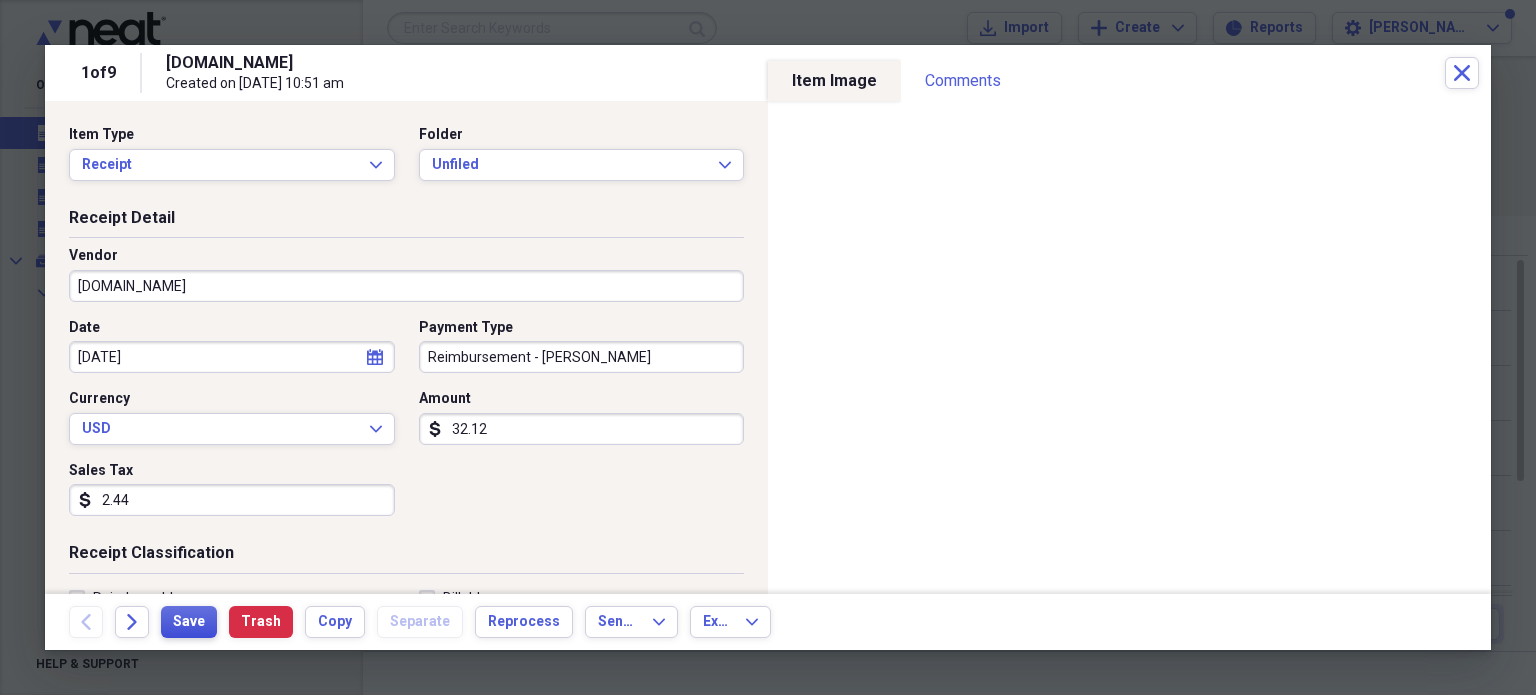 click on "Save" at bounding box center (189, 622) 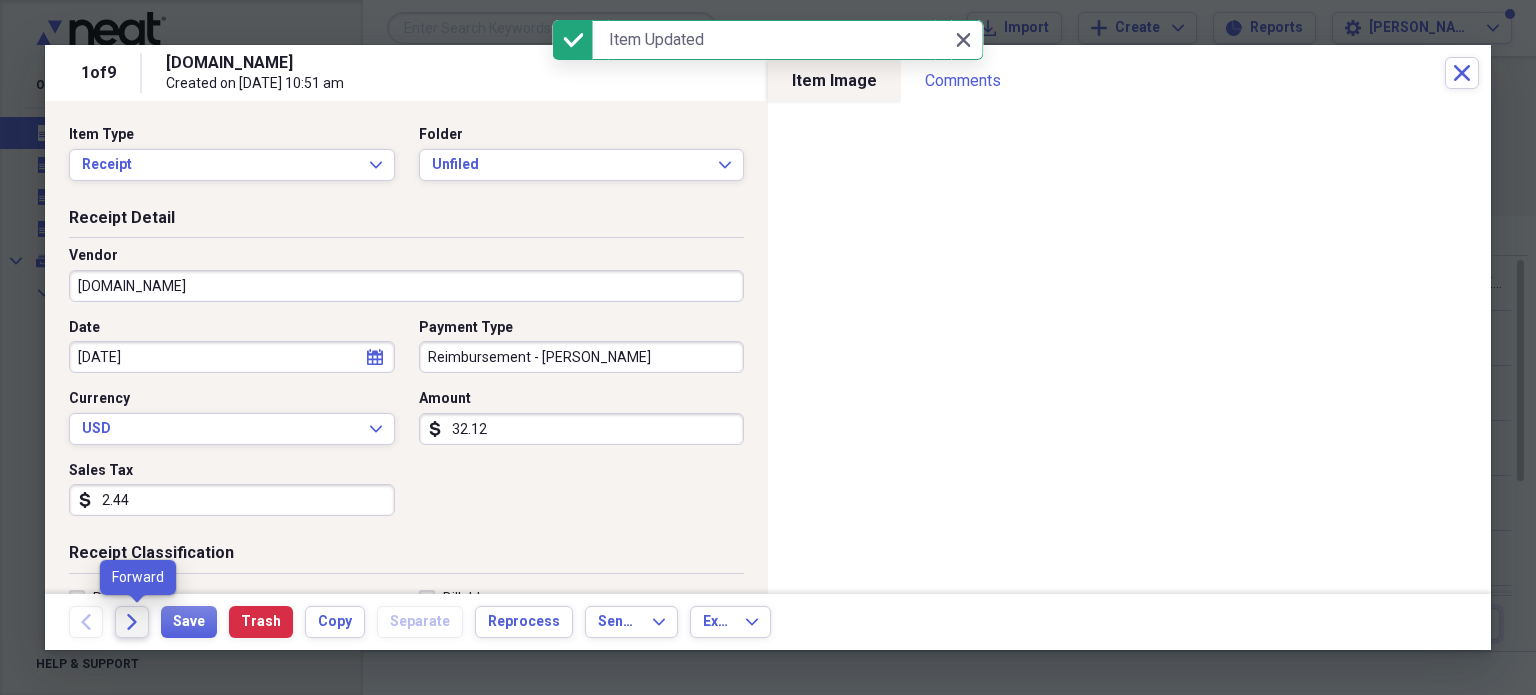 click on "Forward" 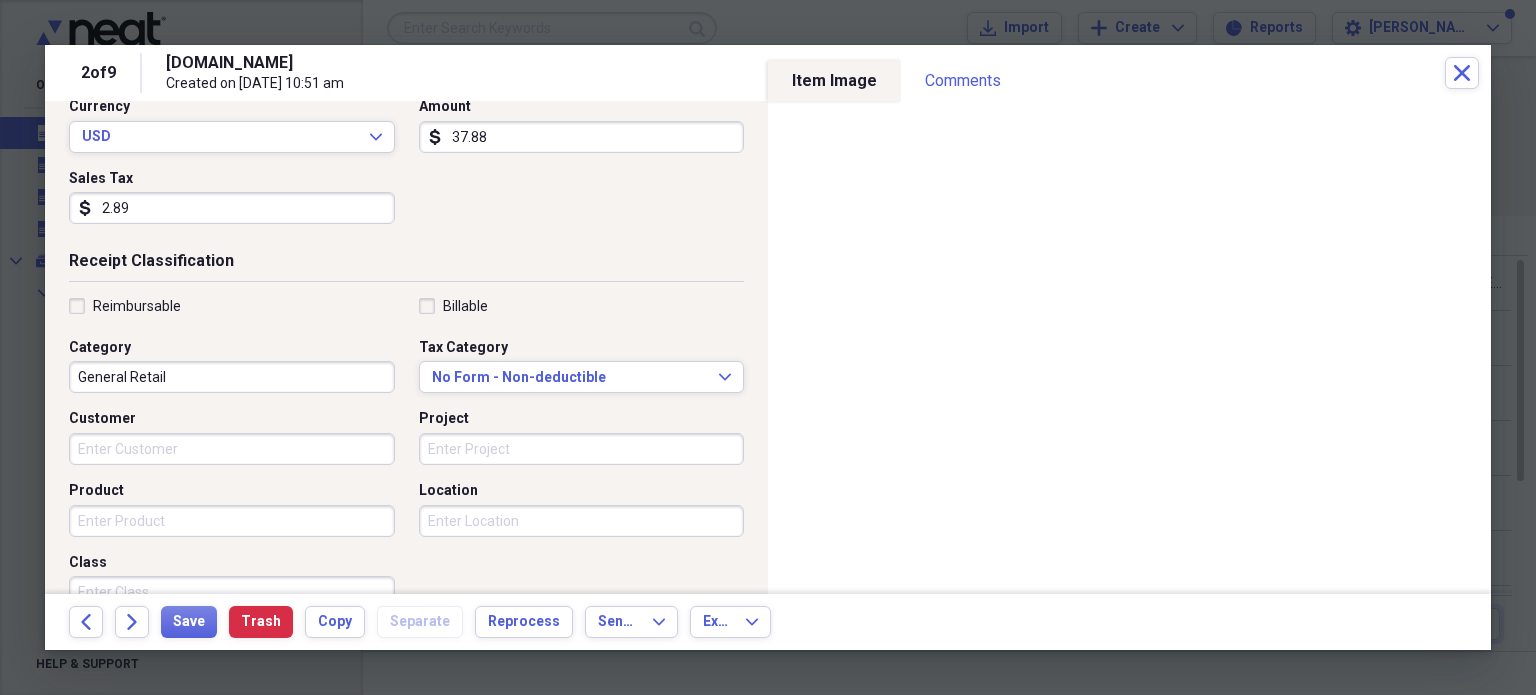 scroll, scrollTop: 300, scrollLeft: 0, axis: vertical 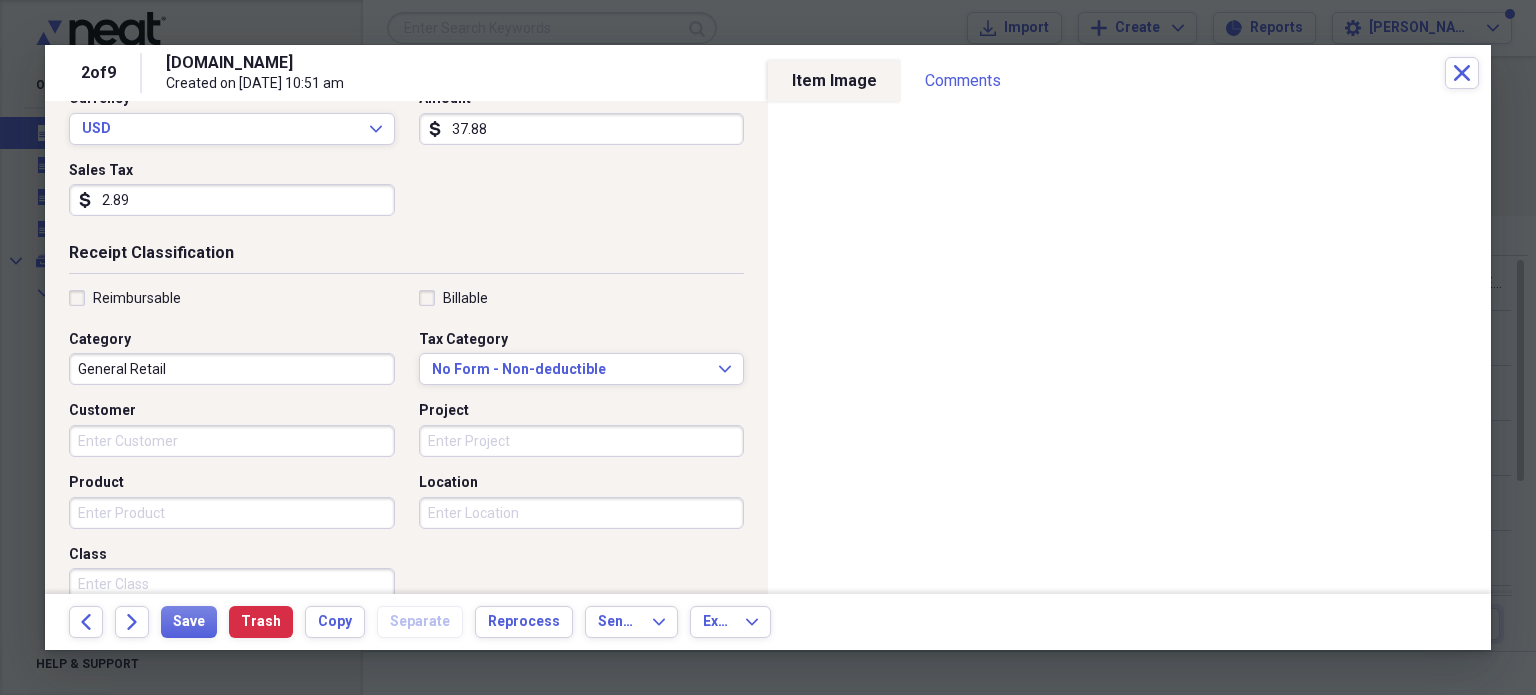 click on "Reimbursable Billable Category General Retail Tax Category No Form - Non-deductible Expand Customer Project Product Location Class" at bounding box center [406, 449] 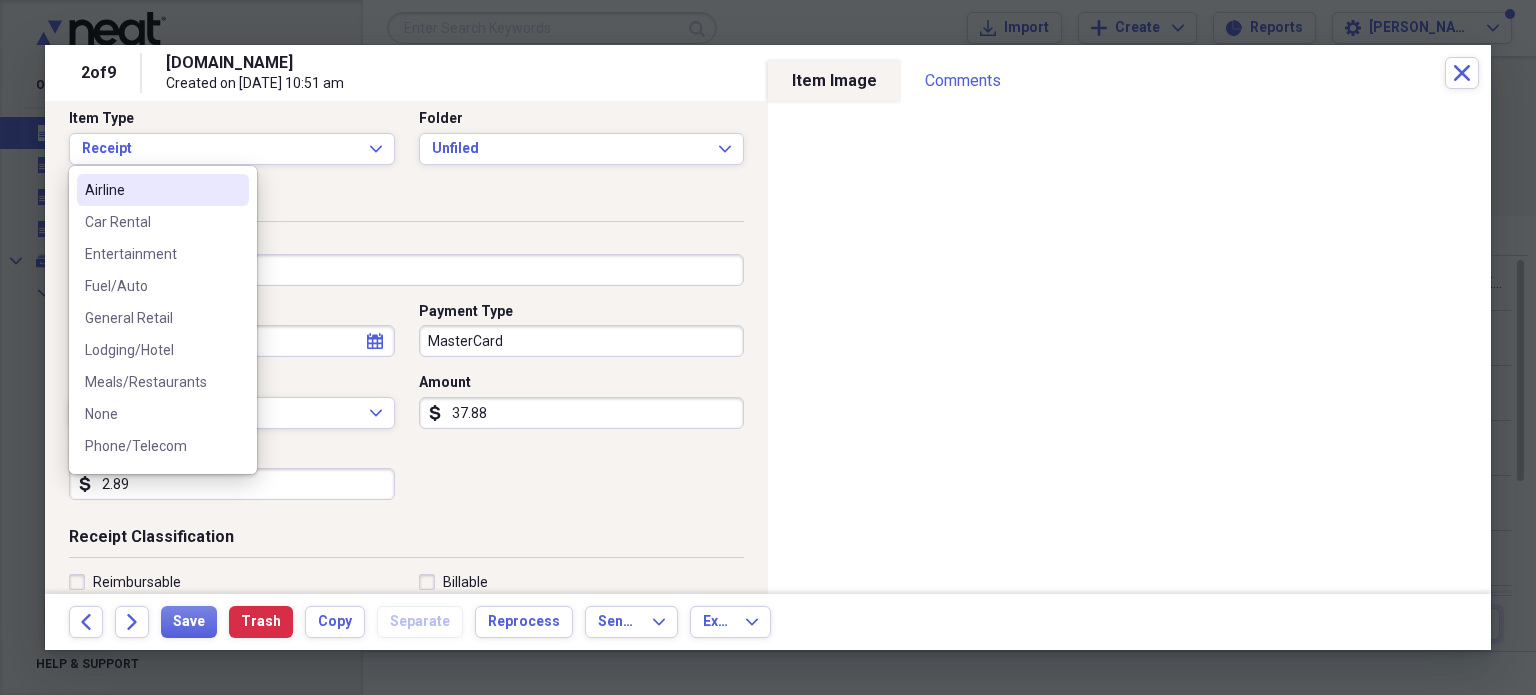 scroll, scrollTop: 0, scrollLeft: 0, axis: both 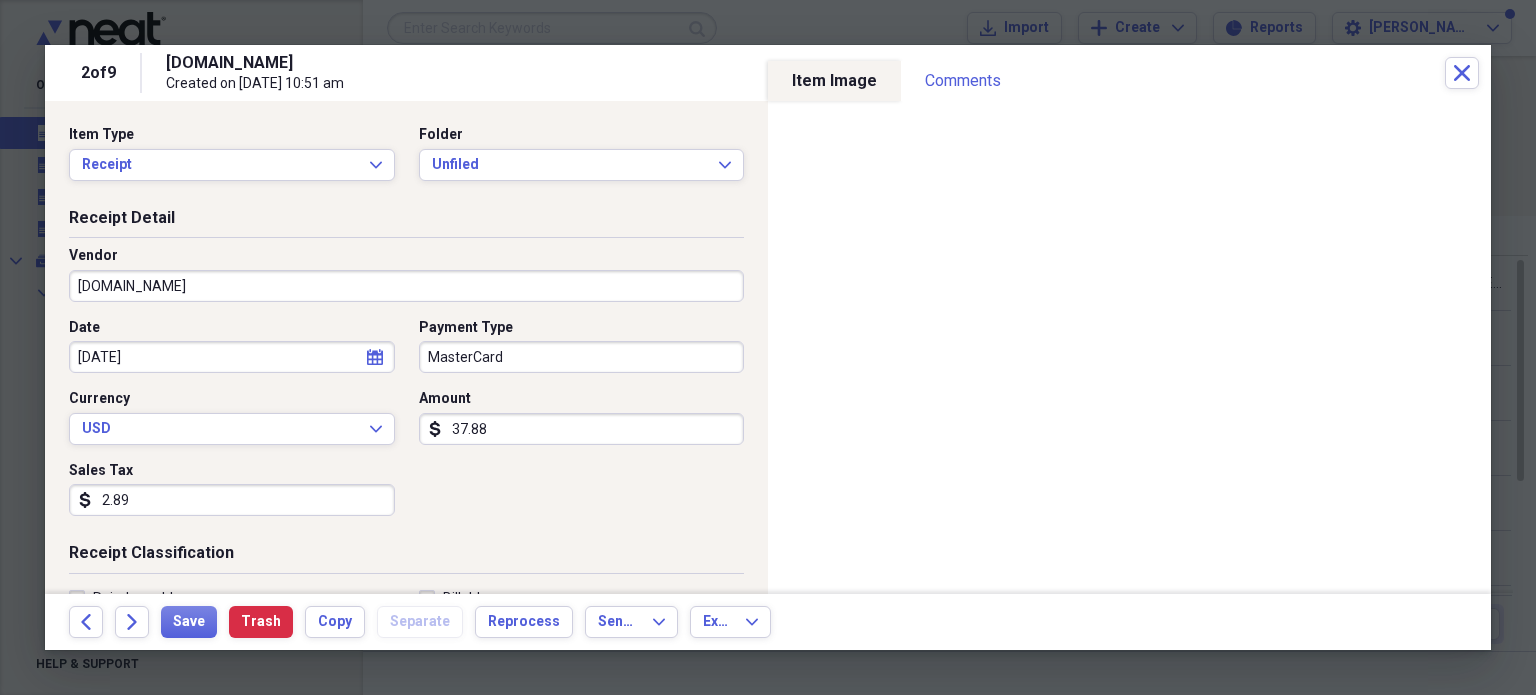 type 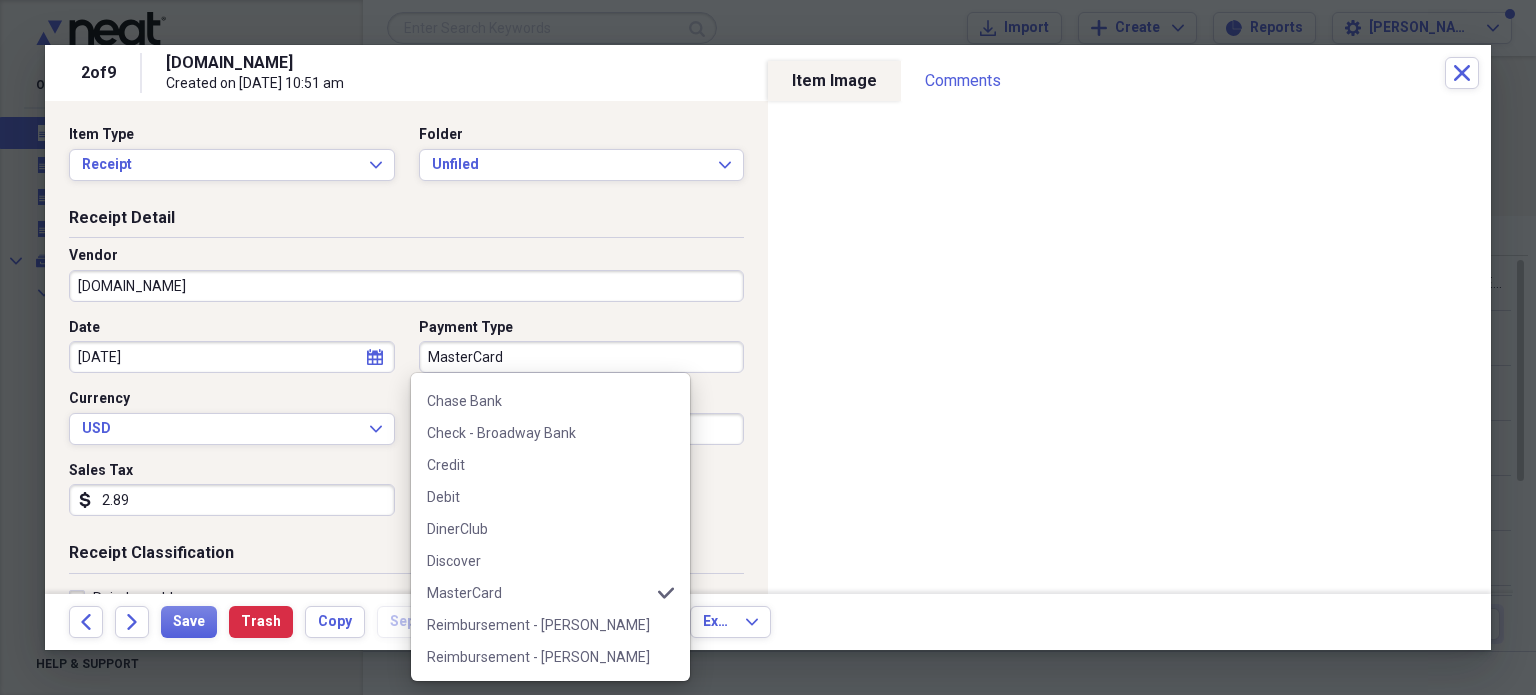 scroll, scrollTop: 300, scrollLeft: 0, axis: vertical 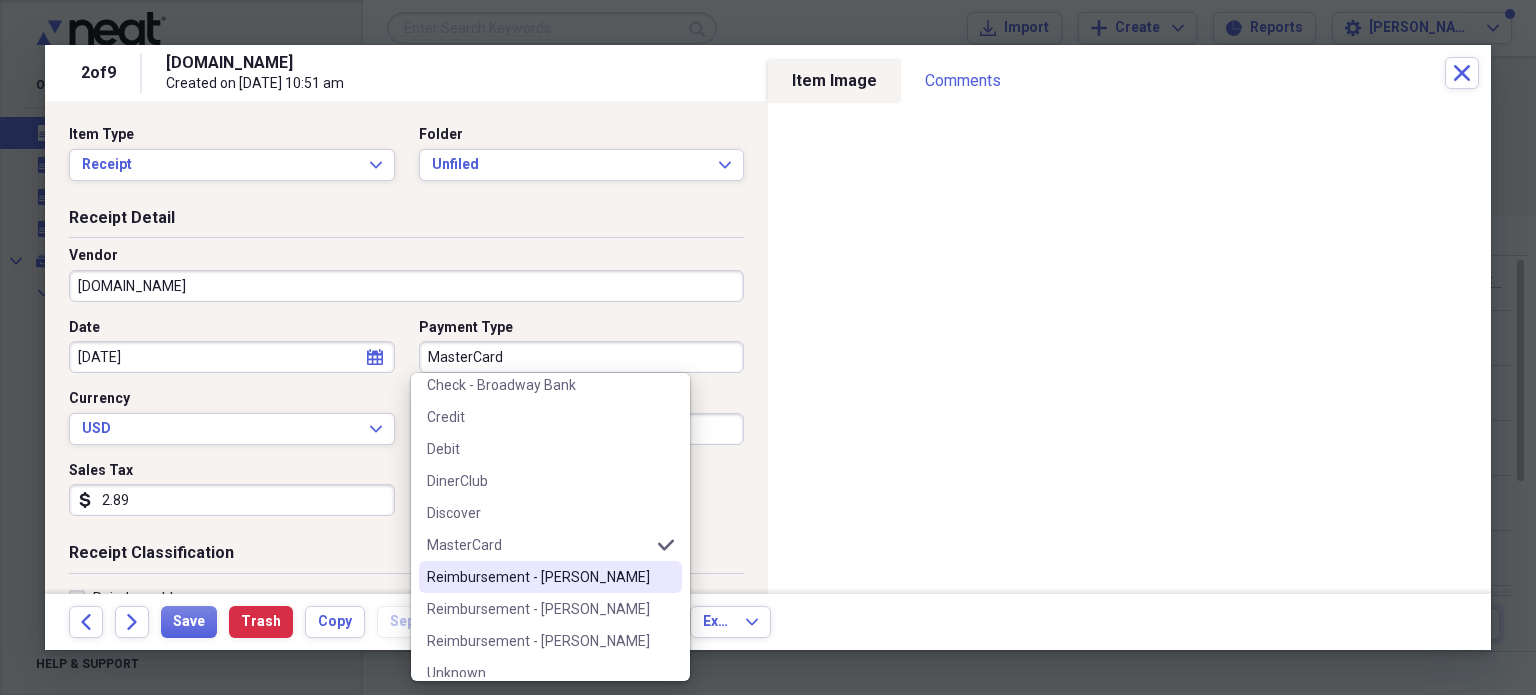 click on "Reimbursement - [PERSON_NAME]" at bounding box center [538, 577] 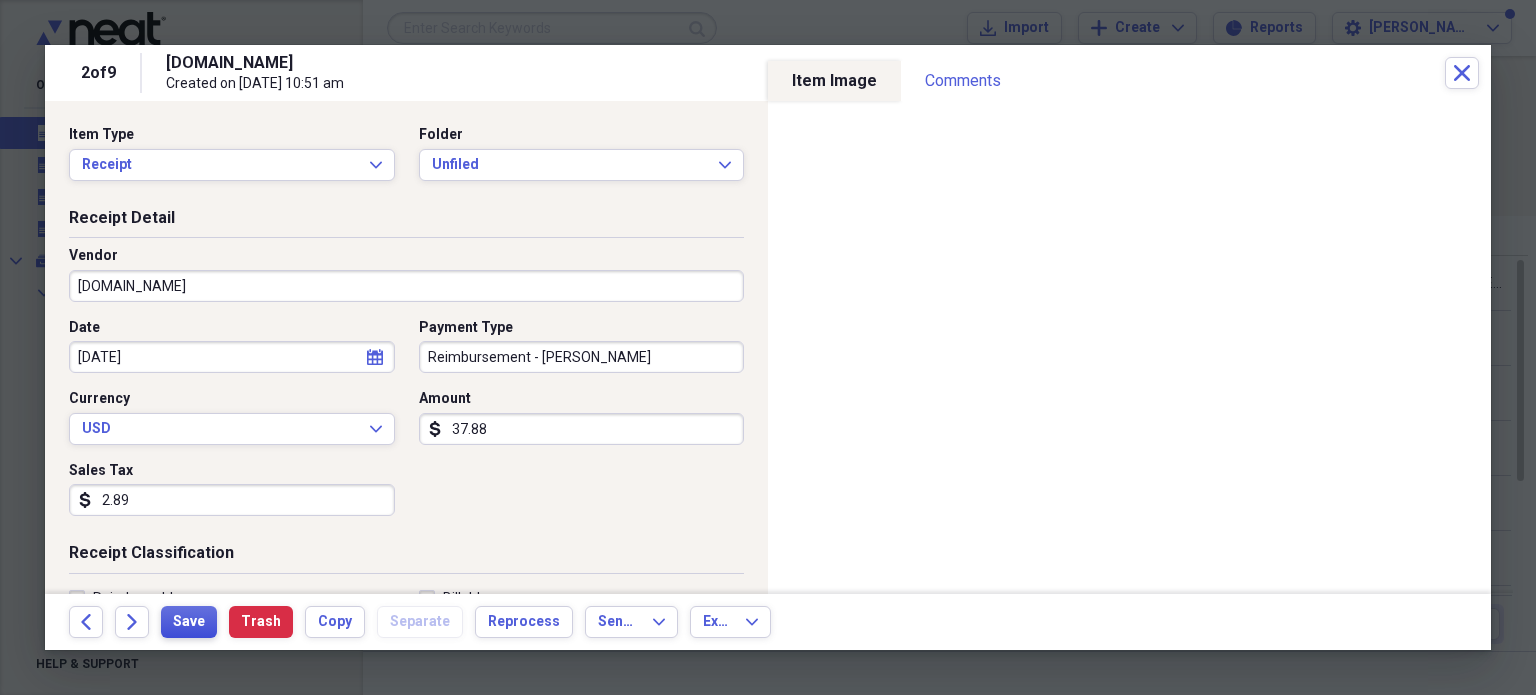 click on "Save" at bounding box center [189, 622] 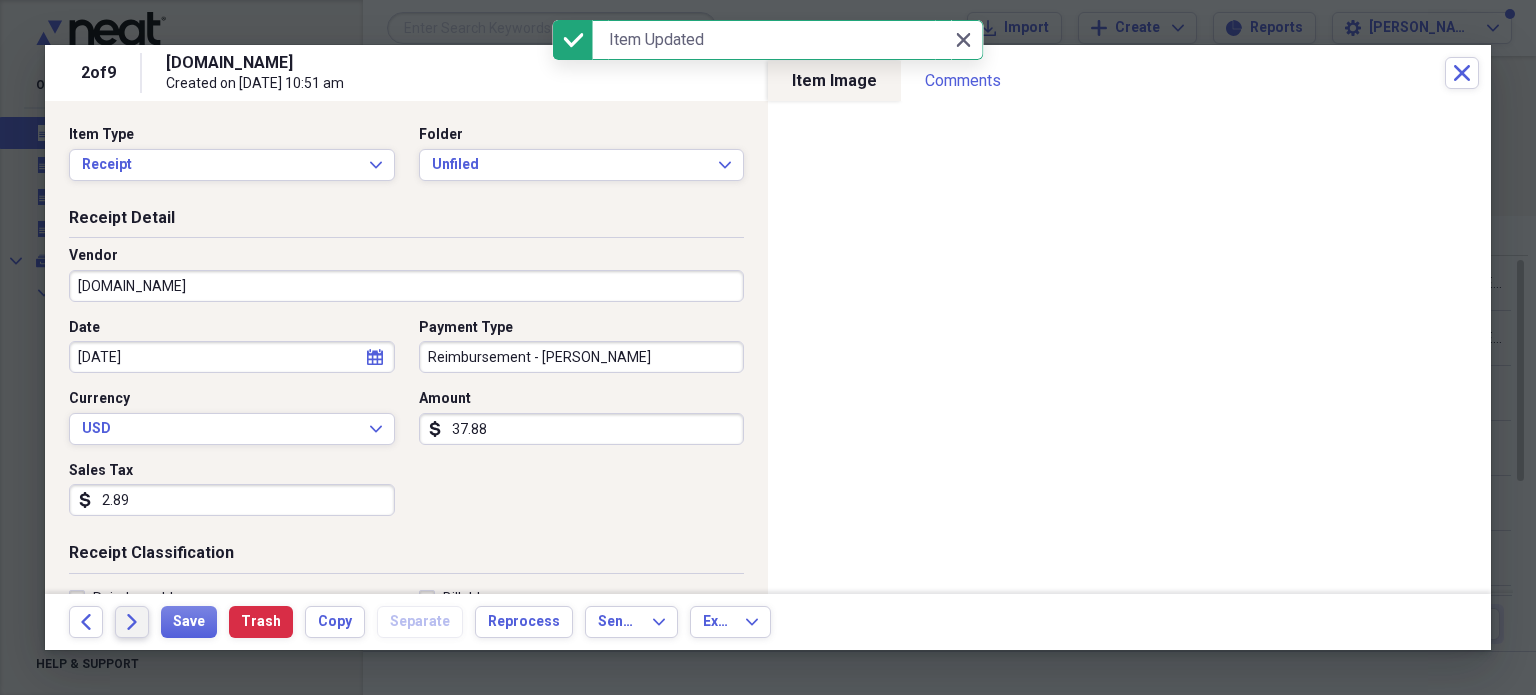 click on "Forward" 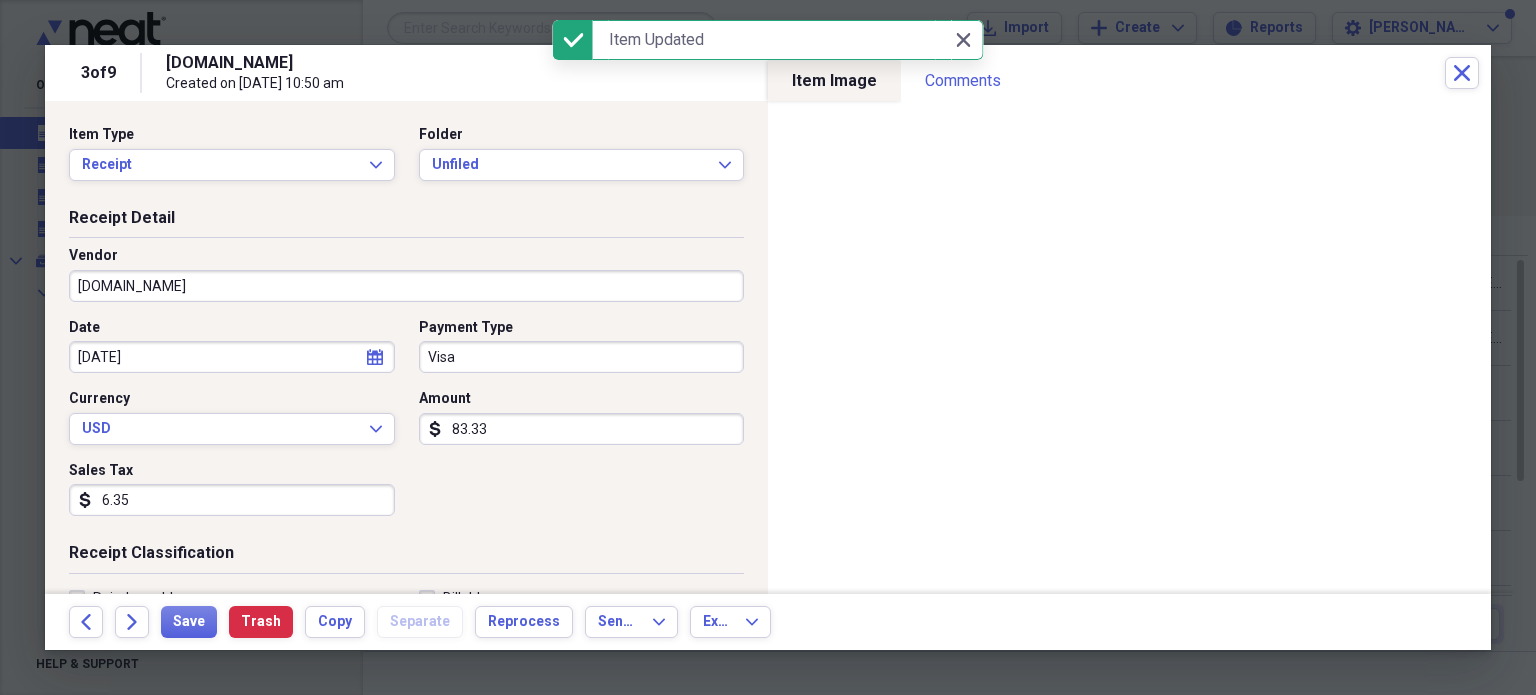 click on "Visa" at bounding box center [582, 357] 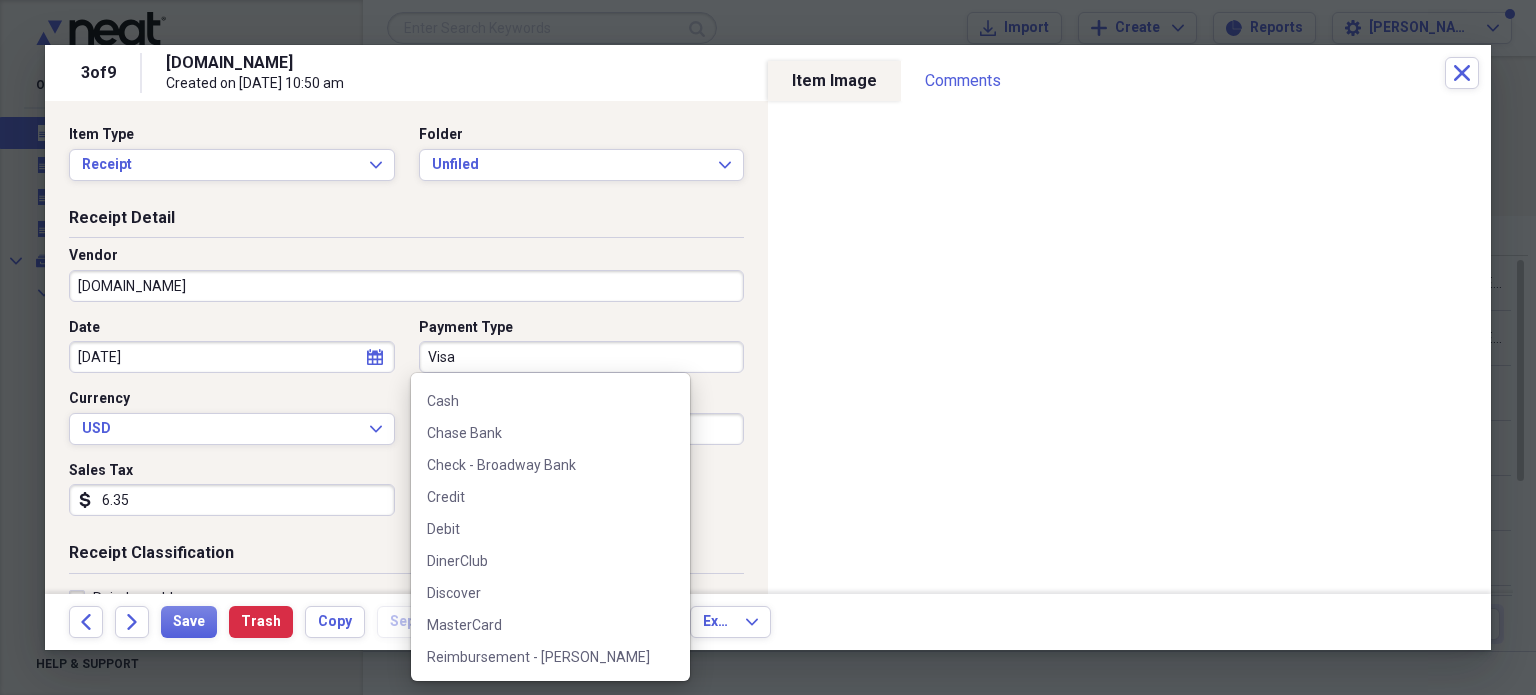 scroll, scrollTop: 300, scrollLeft: 0, axis: vertical 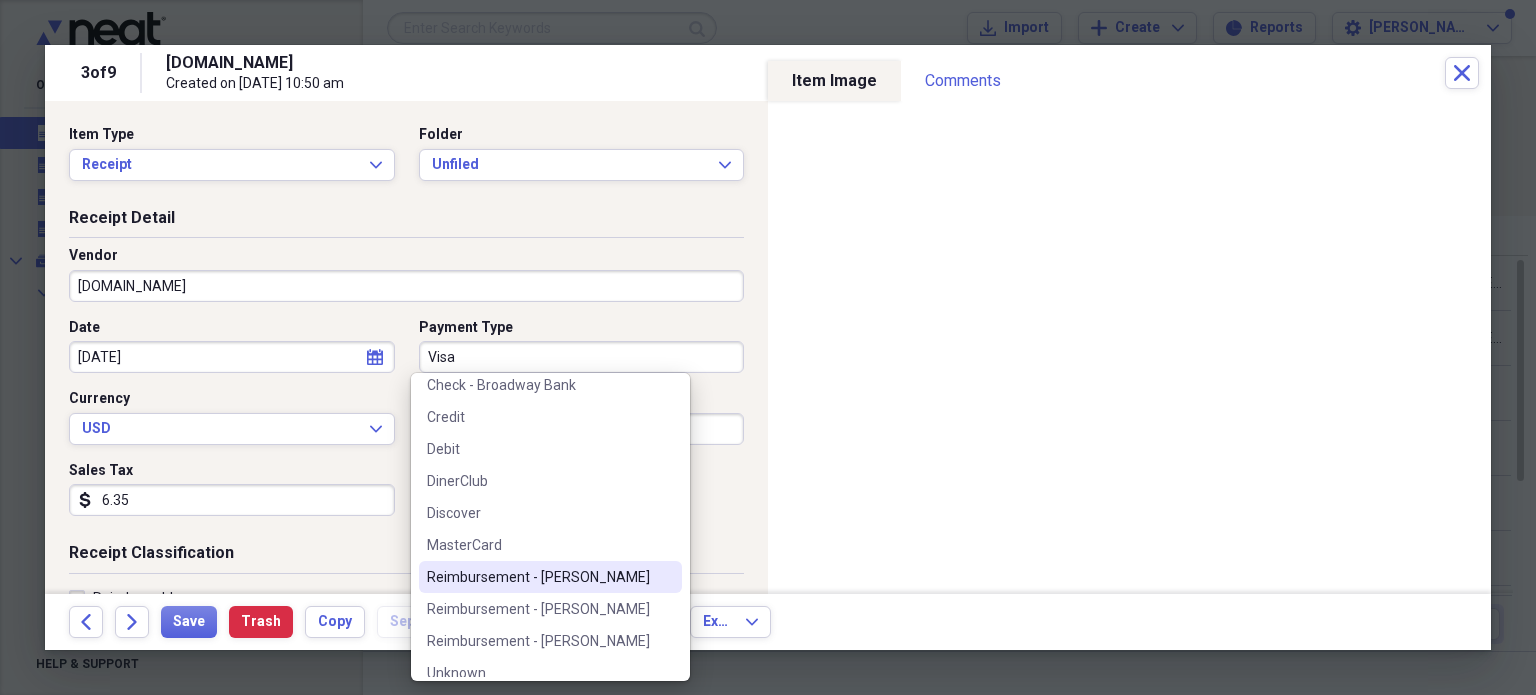click on "Reimbursement - [PERSON_NAME]" at bounding box center [538, 577] 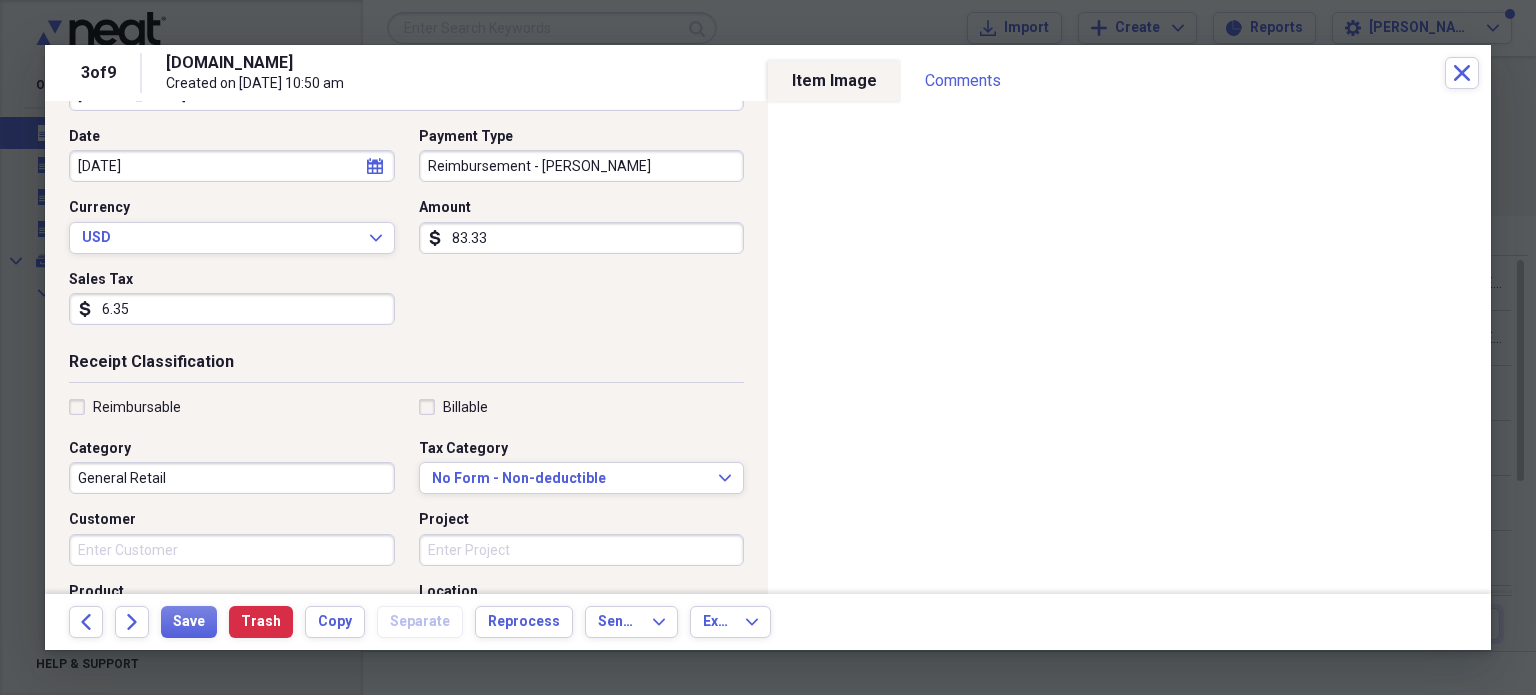 scroll, scrollTop: 200, scrollLeft: 0, axis: vertical 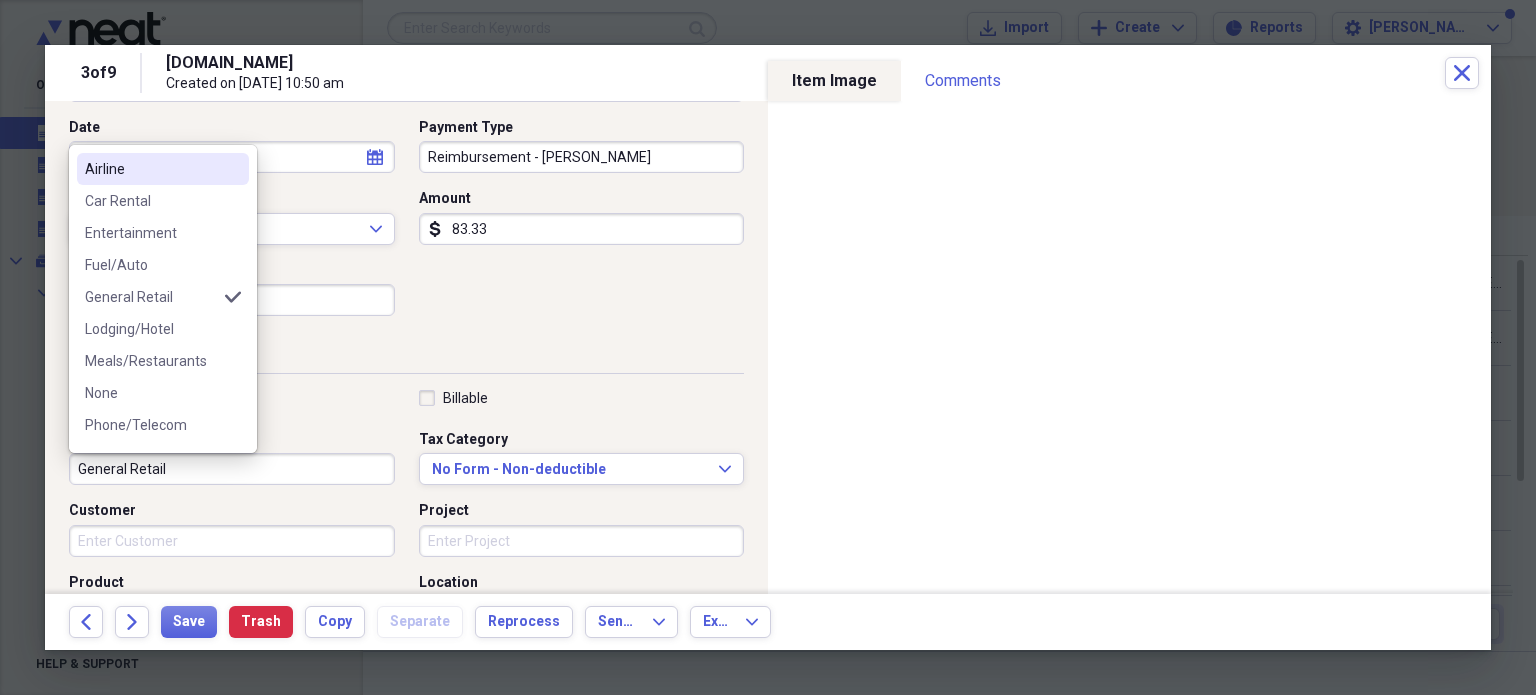 click on "General Retail" at bounding box center [232, 469] 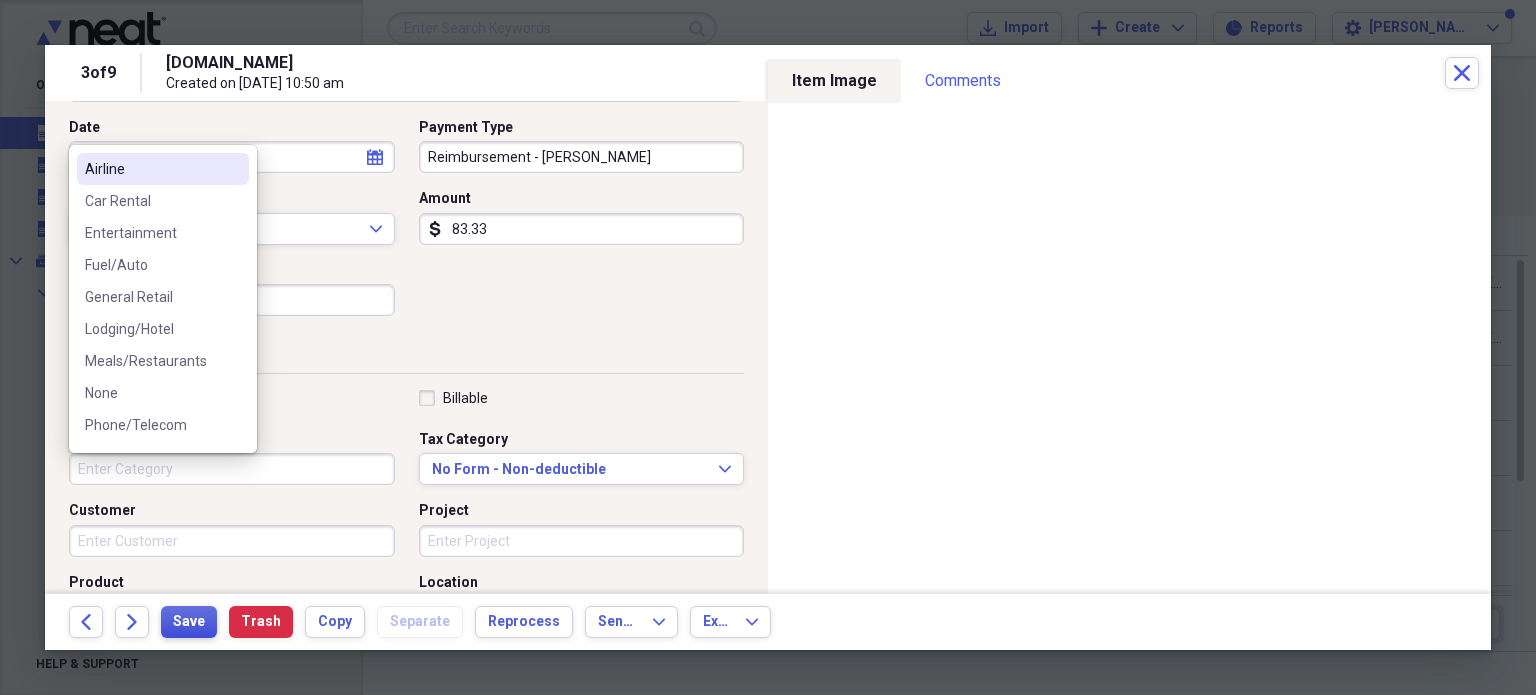 type 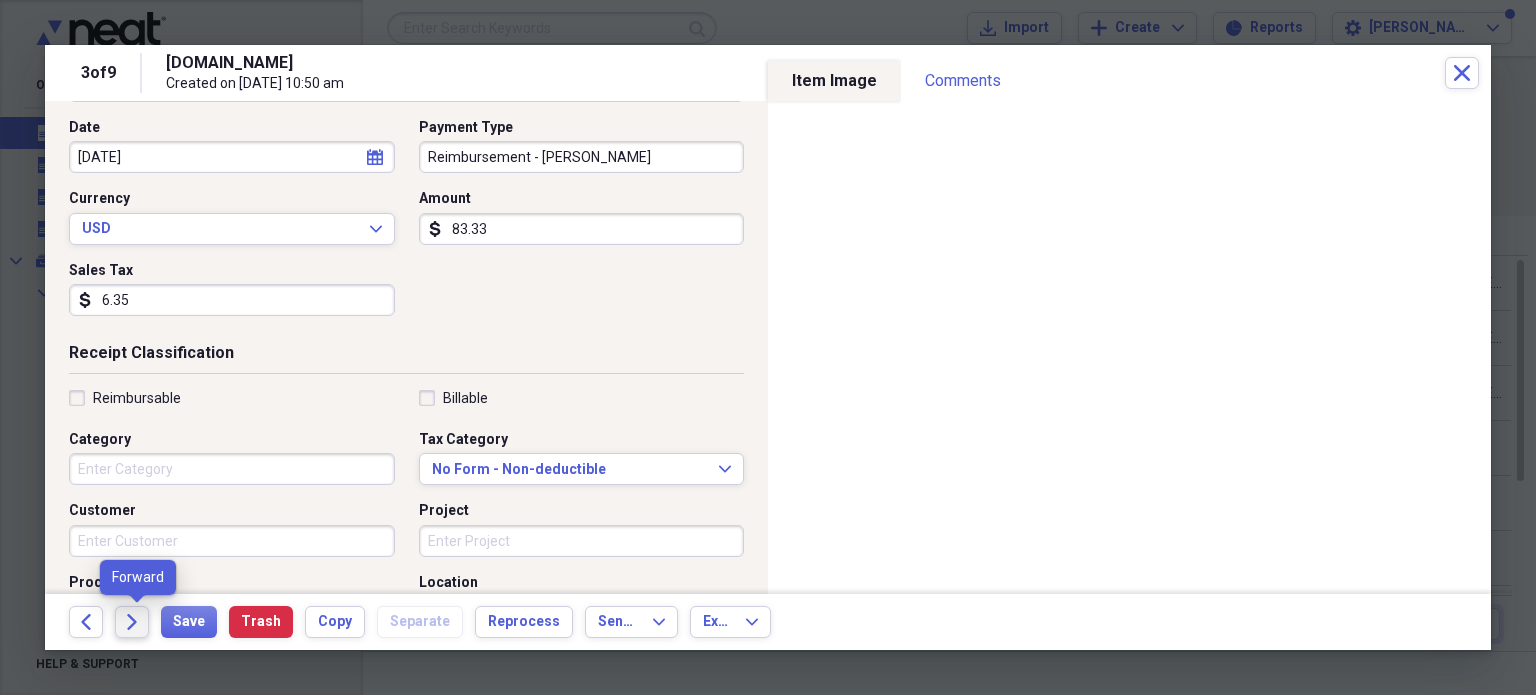 click on "Forward" 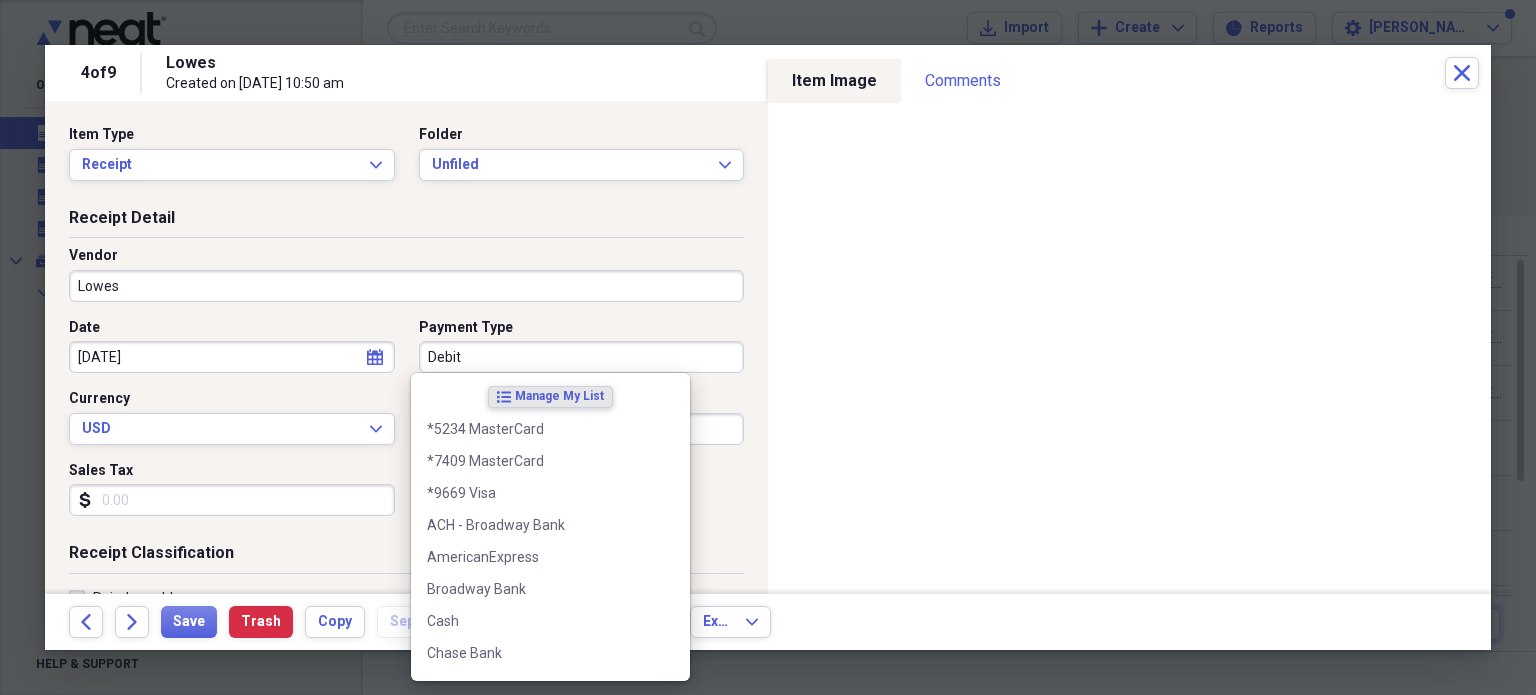 click on "Debit" at bounding box center [582, 357] 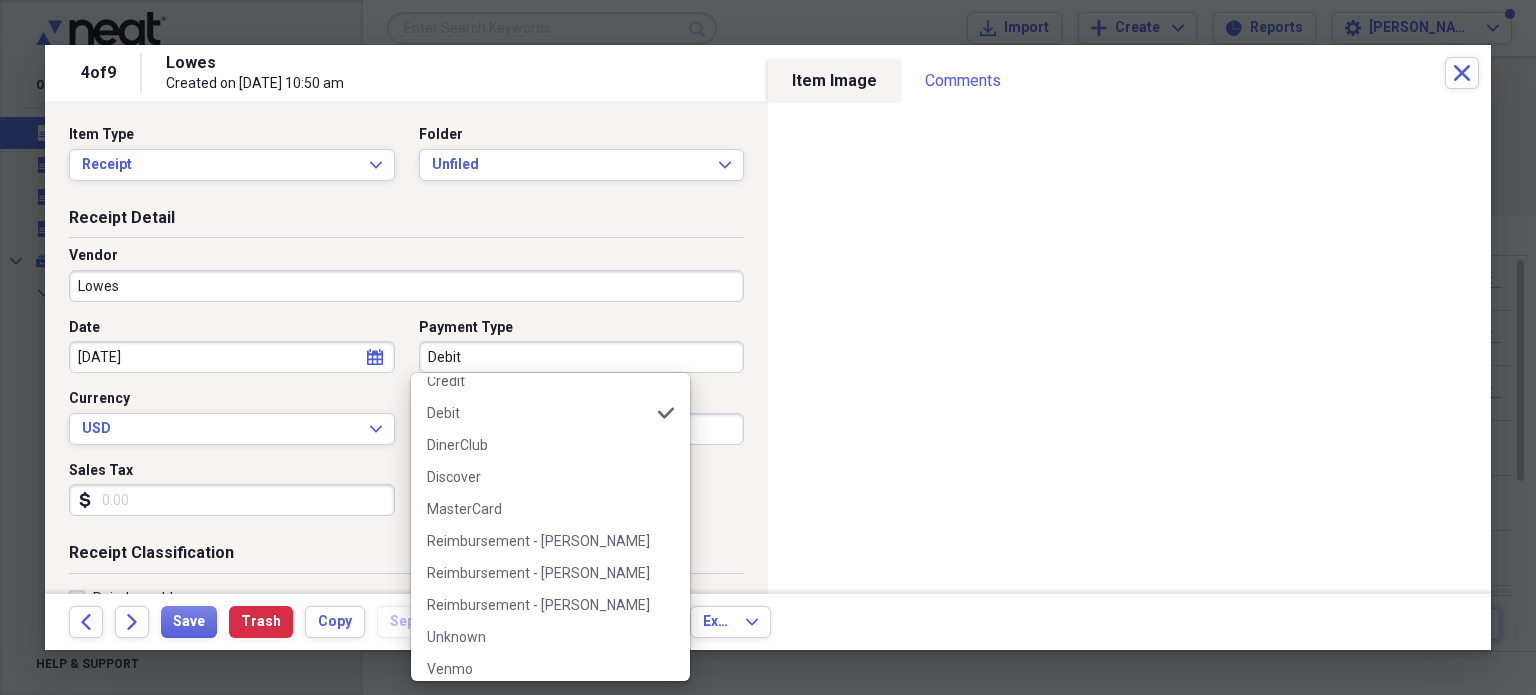 scroll, scrollTop: 380, scrollLeft: 0, axis: vertical 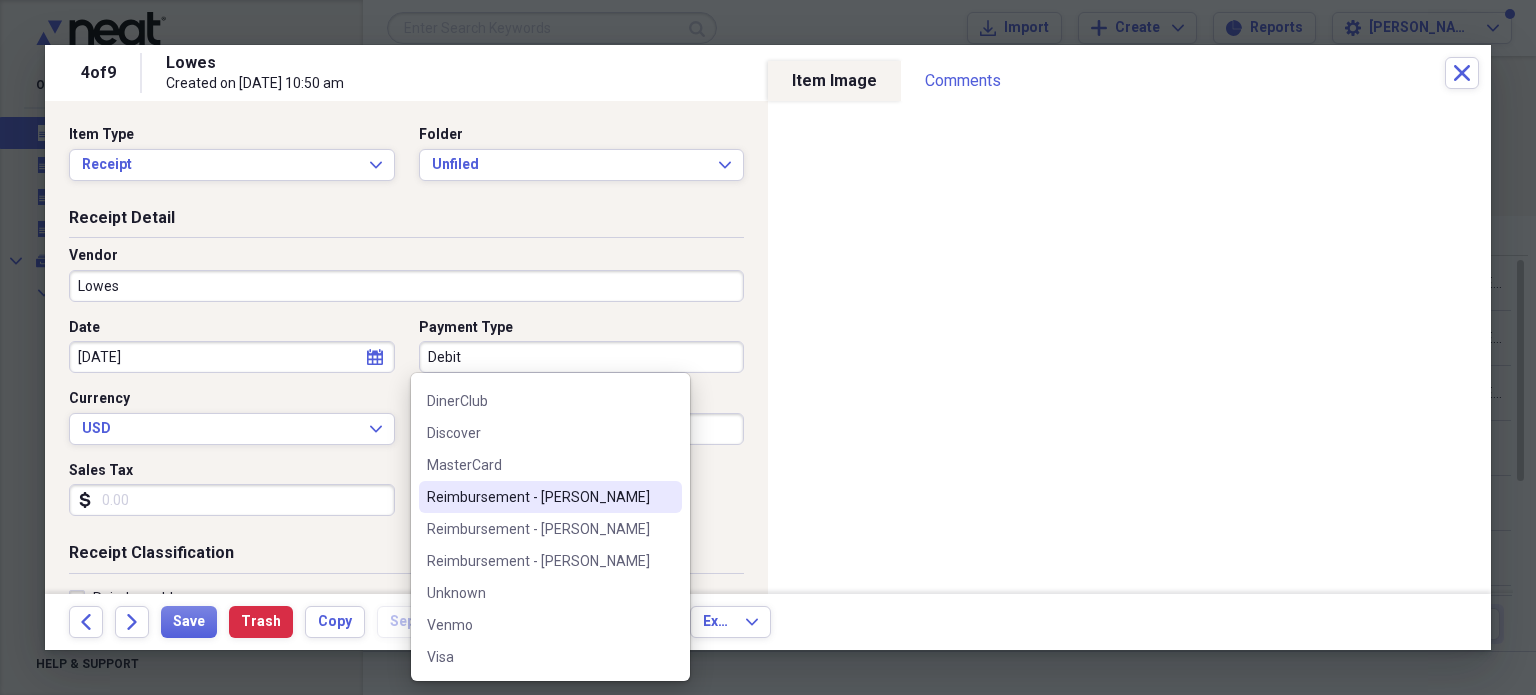 click on "Reimbursement - [PERSON_NAME]" at bounding box center [538, 497] 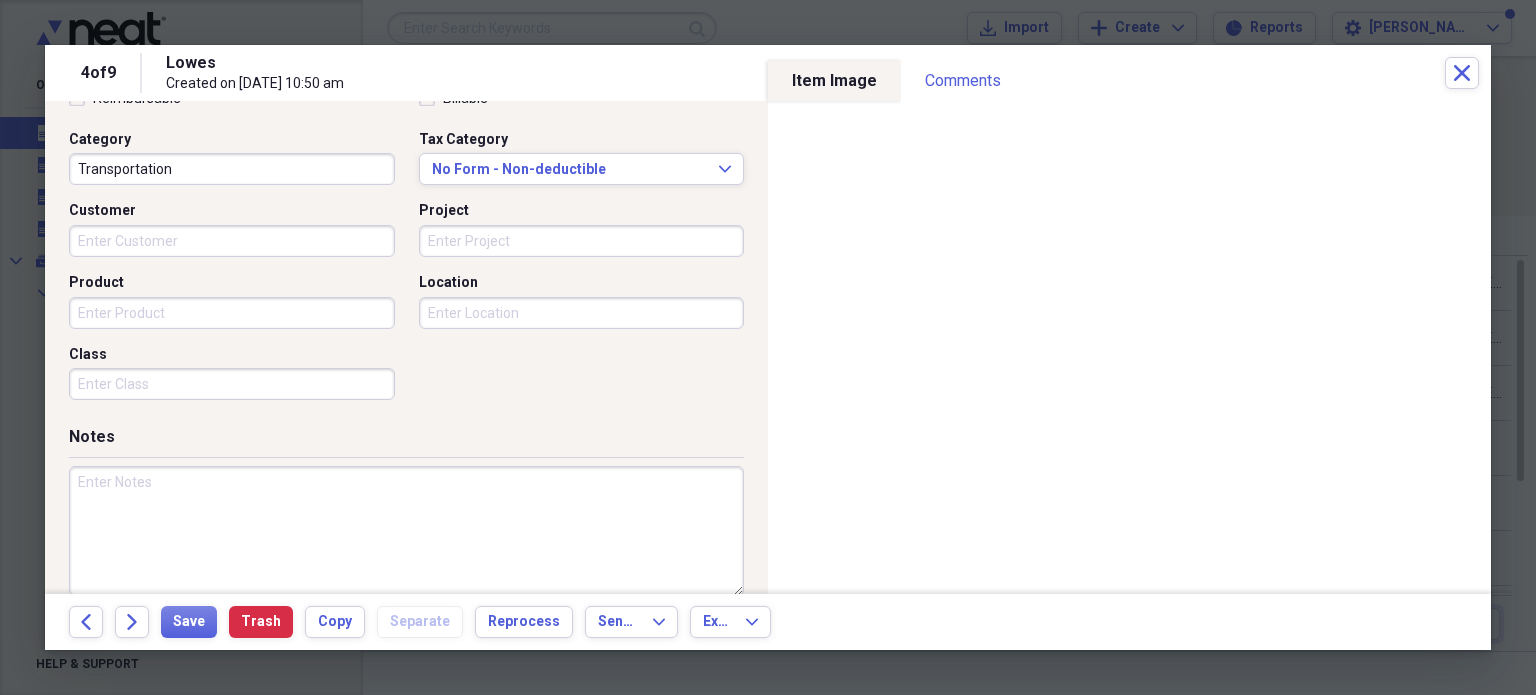 scroll, scrollTop: 300, scrollLeft: 0, axis: vertical 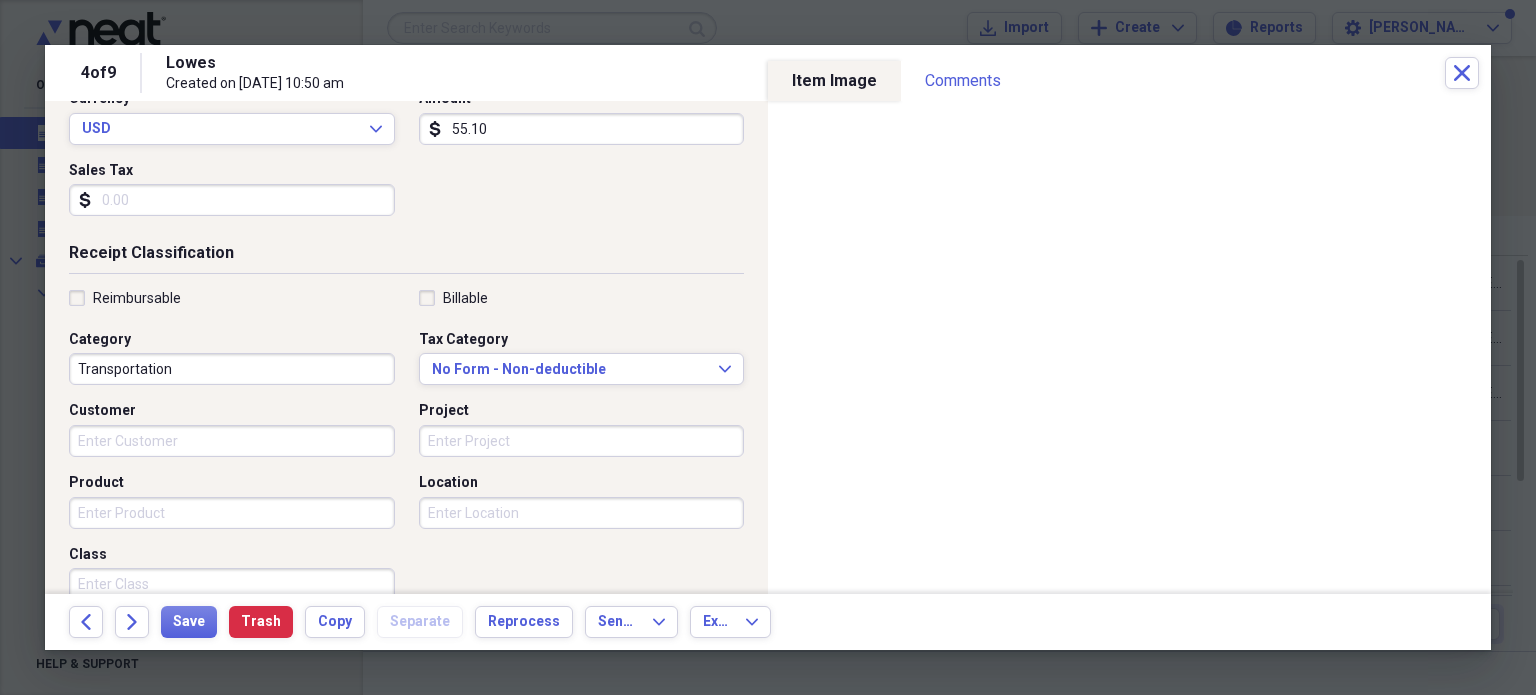 click on "Transportation" at bounding box center (232, 369) 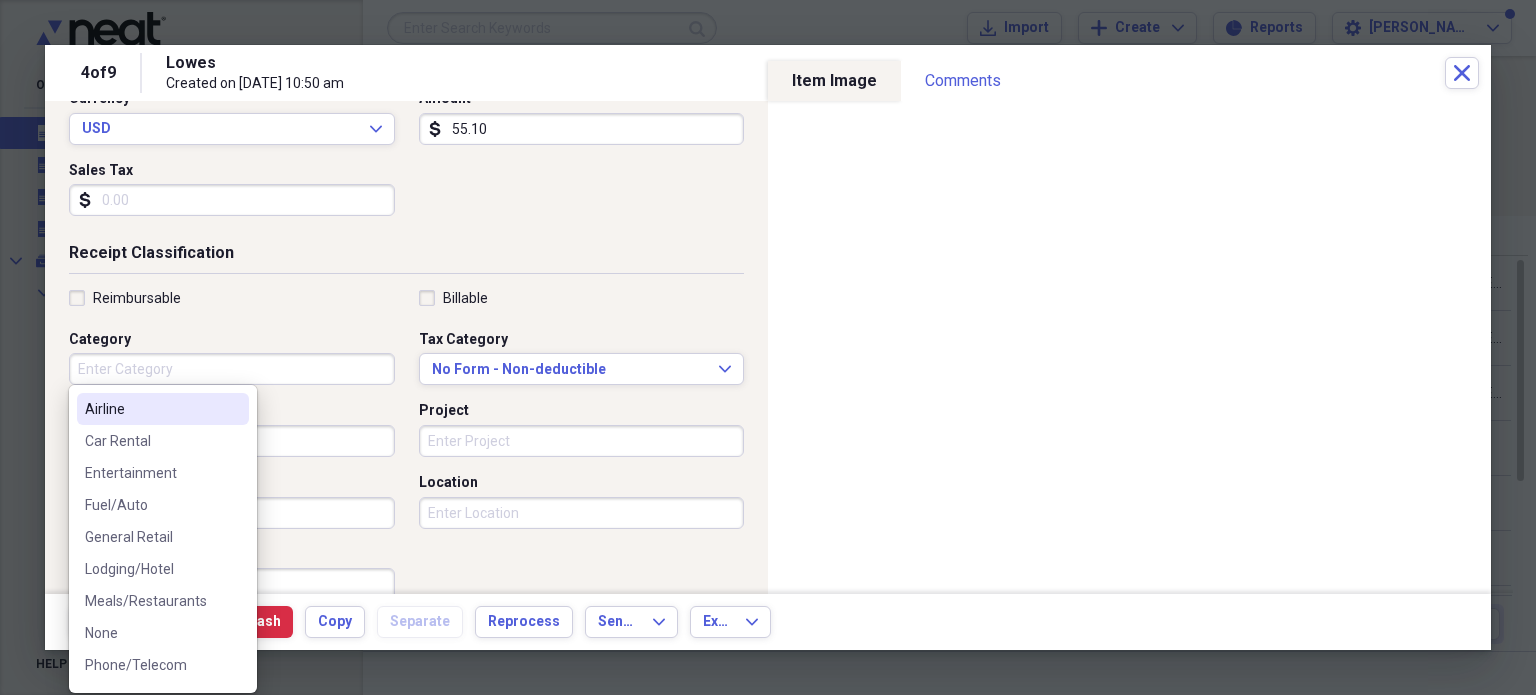 type 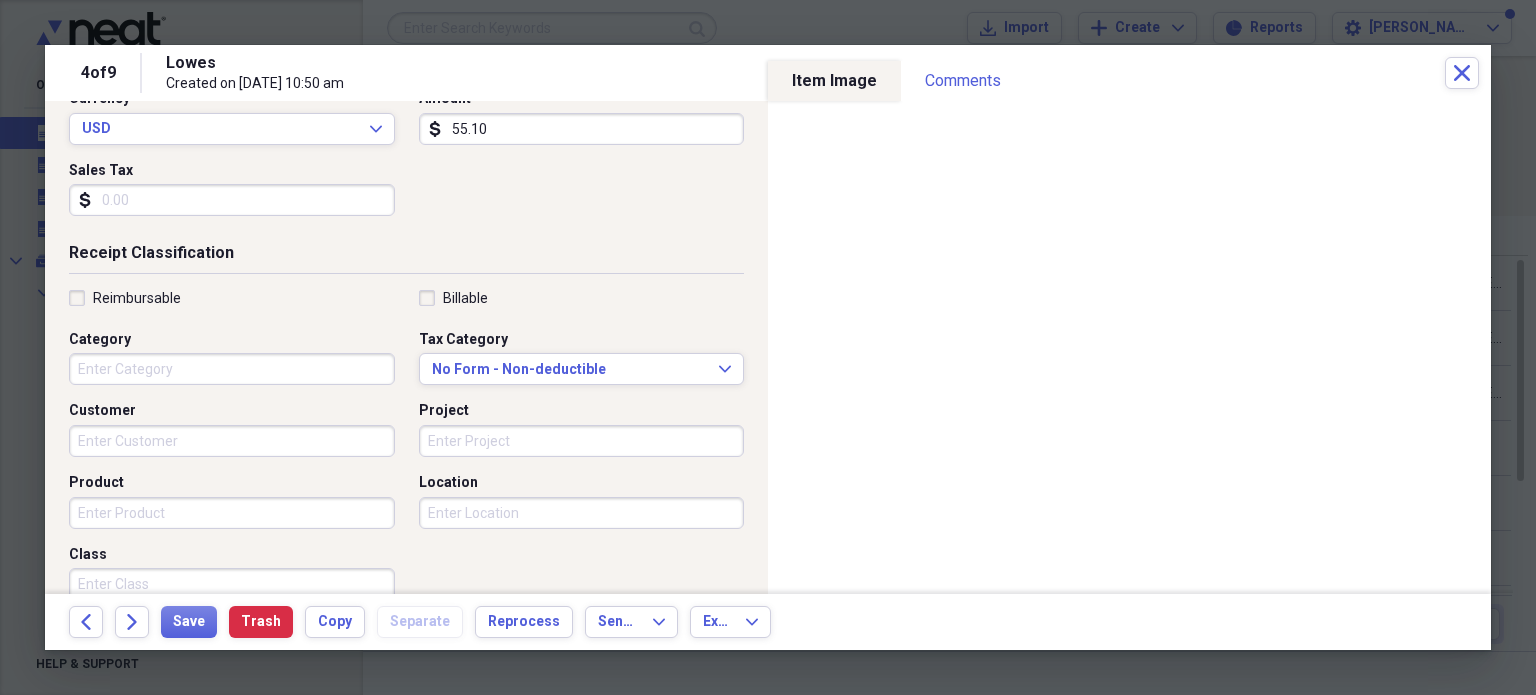 click on "Category" at bounding box center (232, 340) 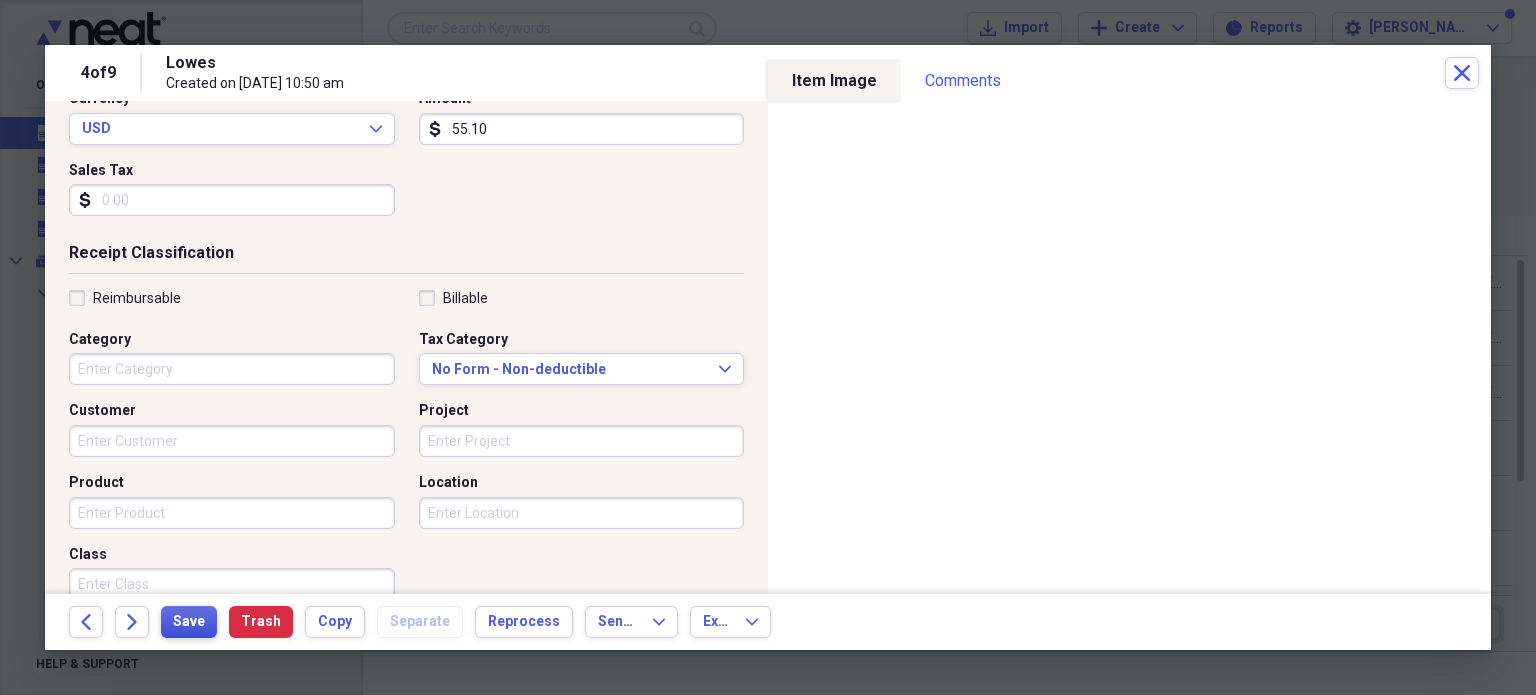 click on "Save" at bounding box center [189, 622] 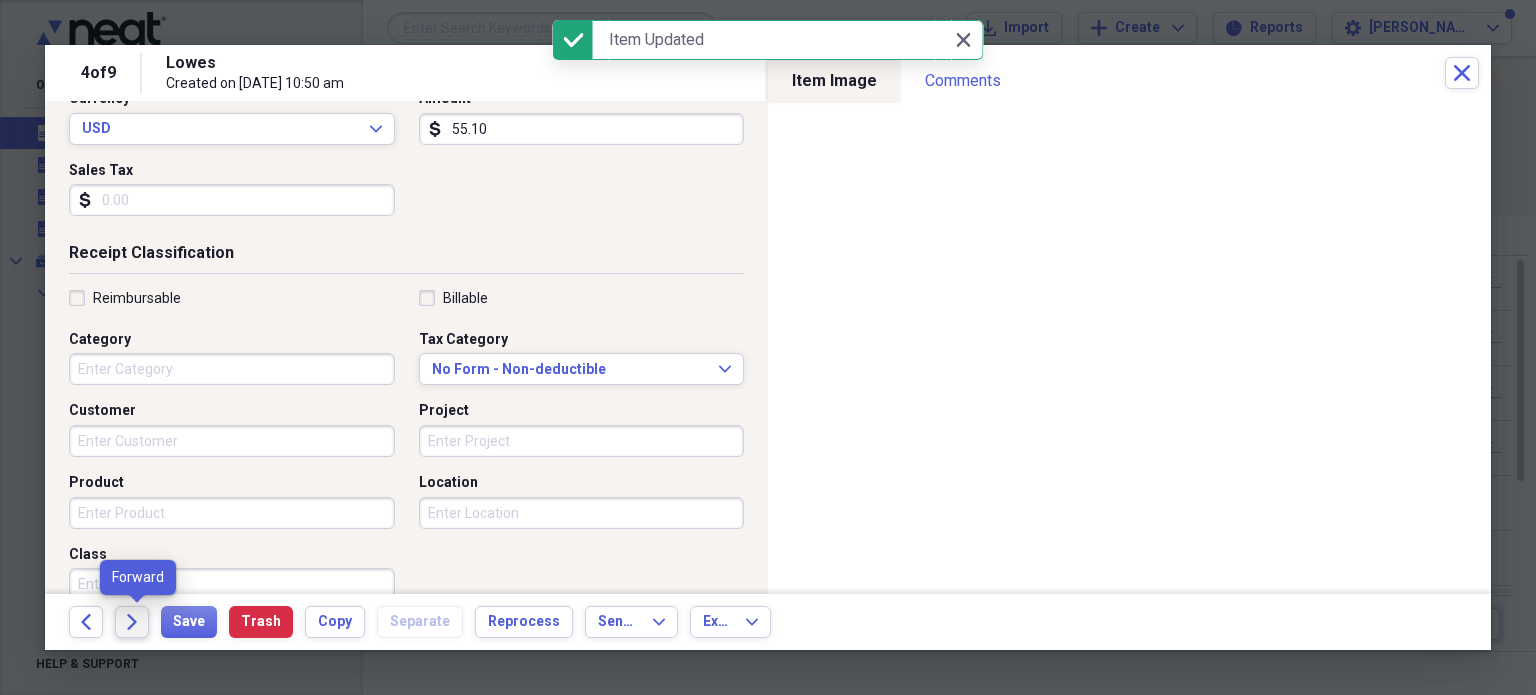 click on "Forward" 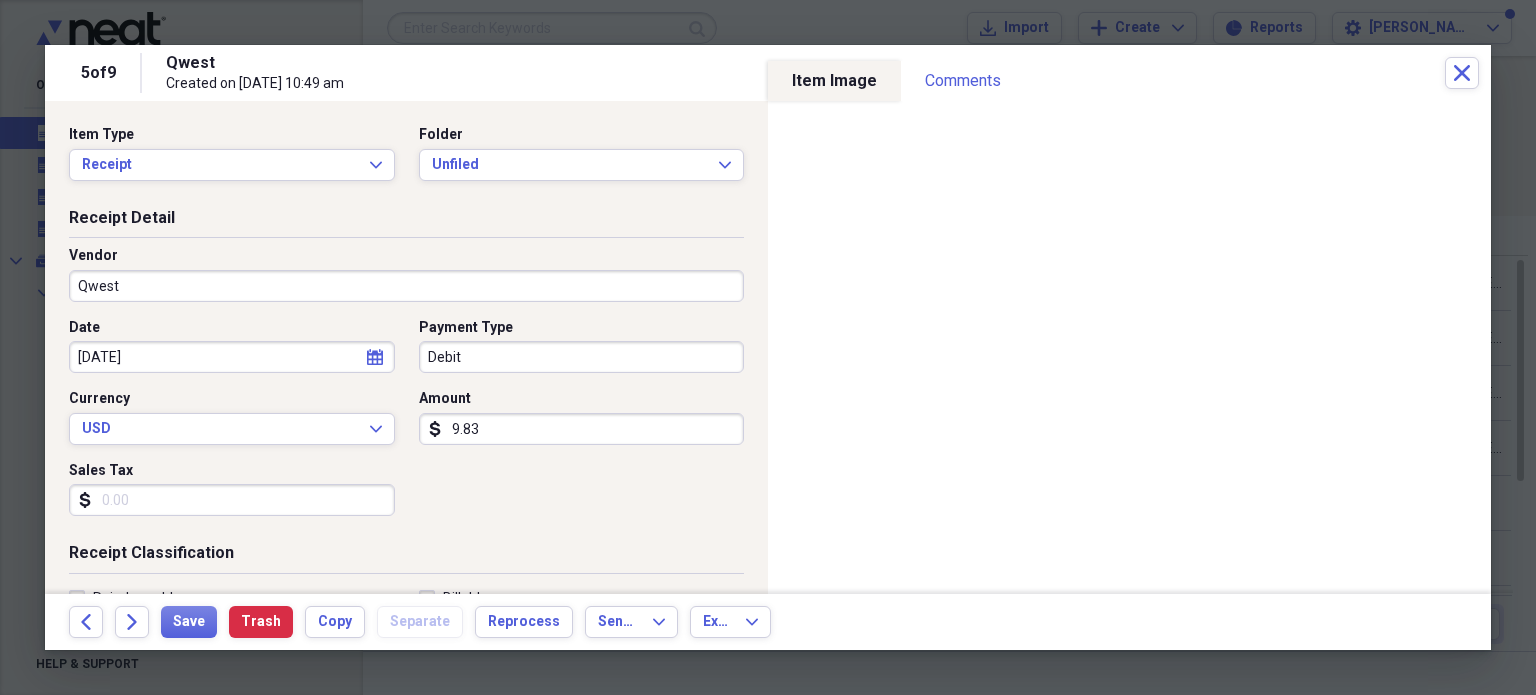 click on "Qwest" at bounding box center (406, 286) 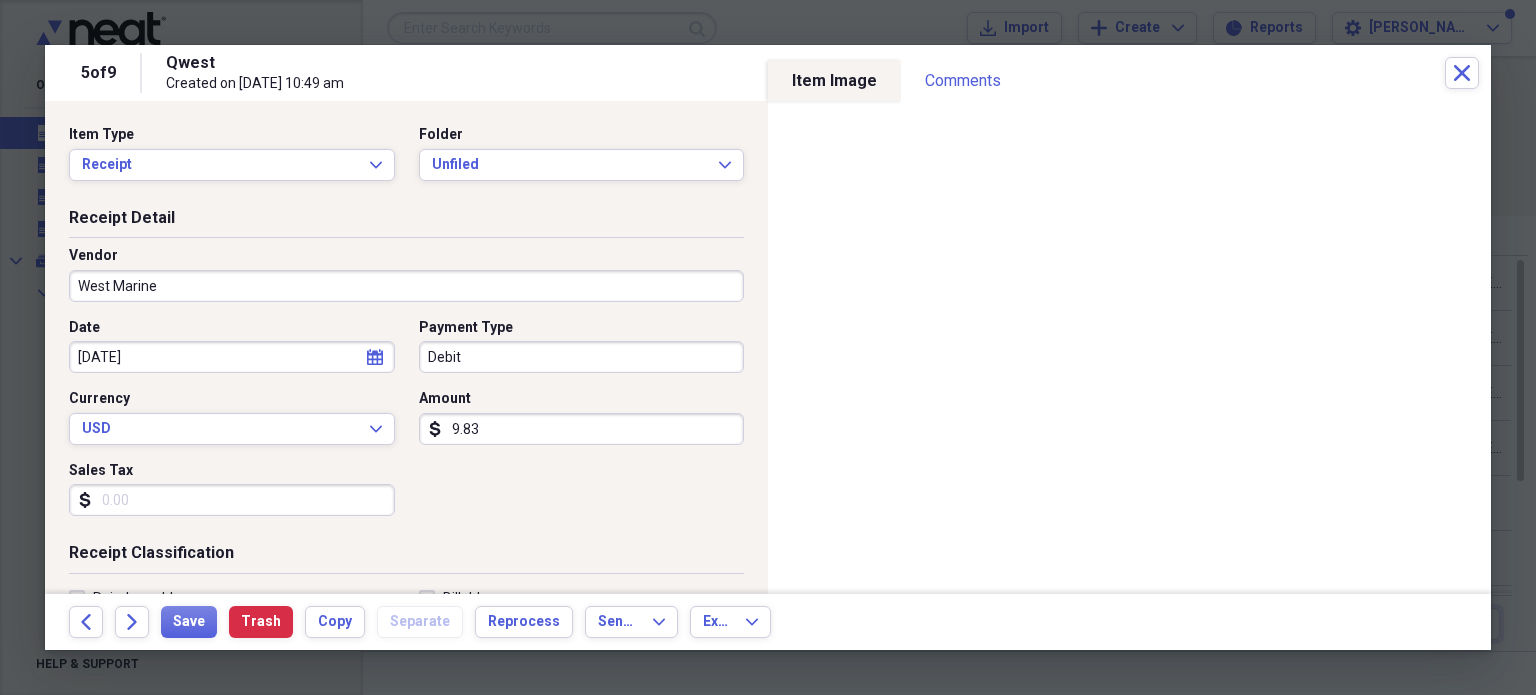 type on "West Marine" 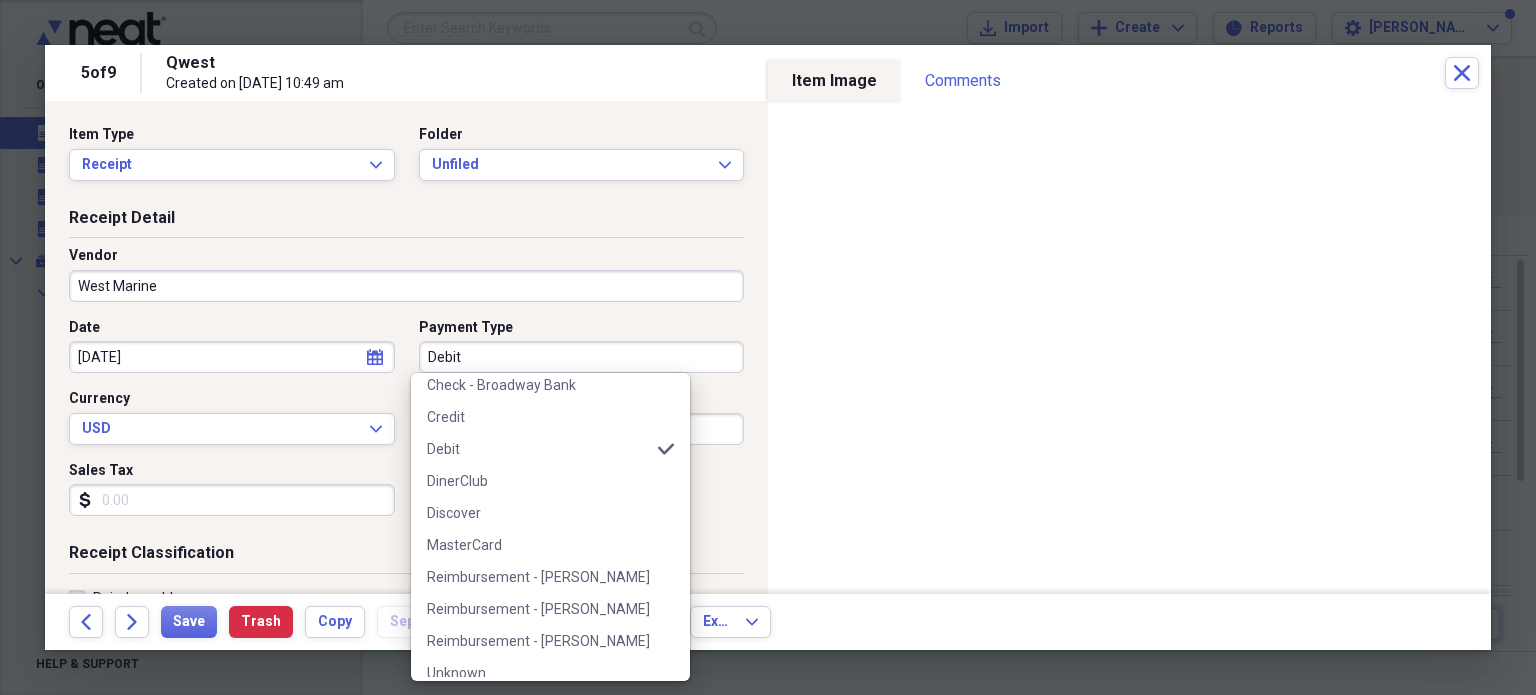 scroll, scrollTop: 380, scrollLeft: 0, axis: vertical 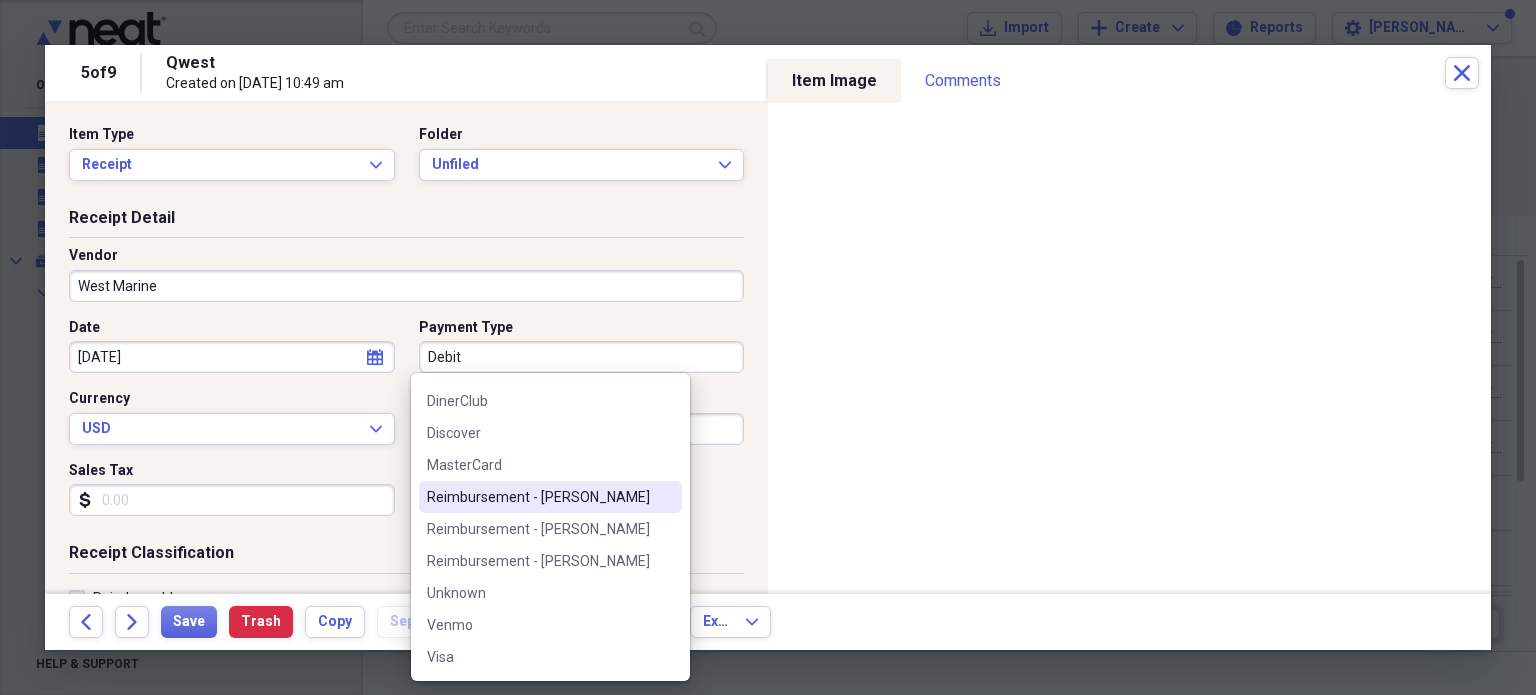 click on "Reimbursement - [PERSON_NAME]" at bounding box center [538, 497] 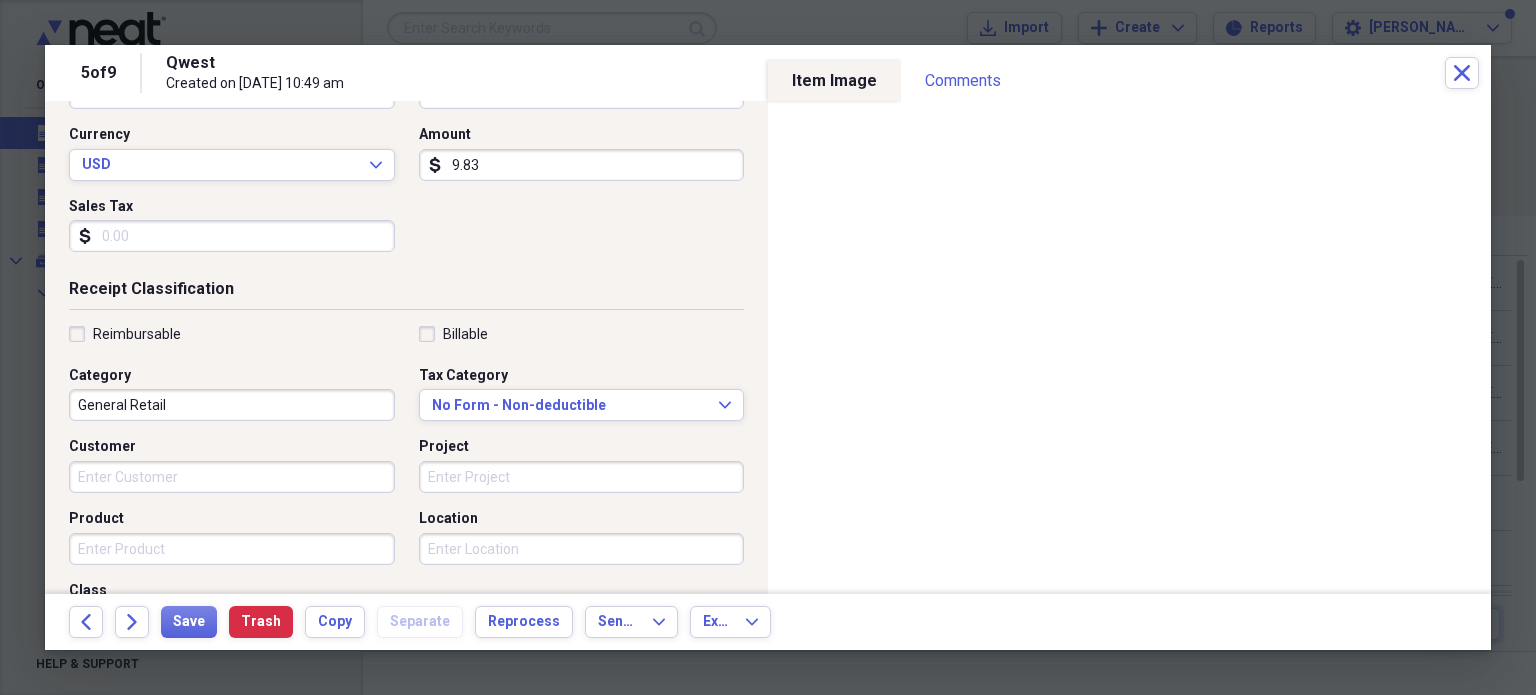 scroll, scrollTop: 300, scrollLeft: 0, axis: vertical 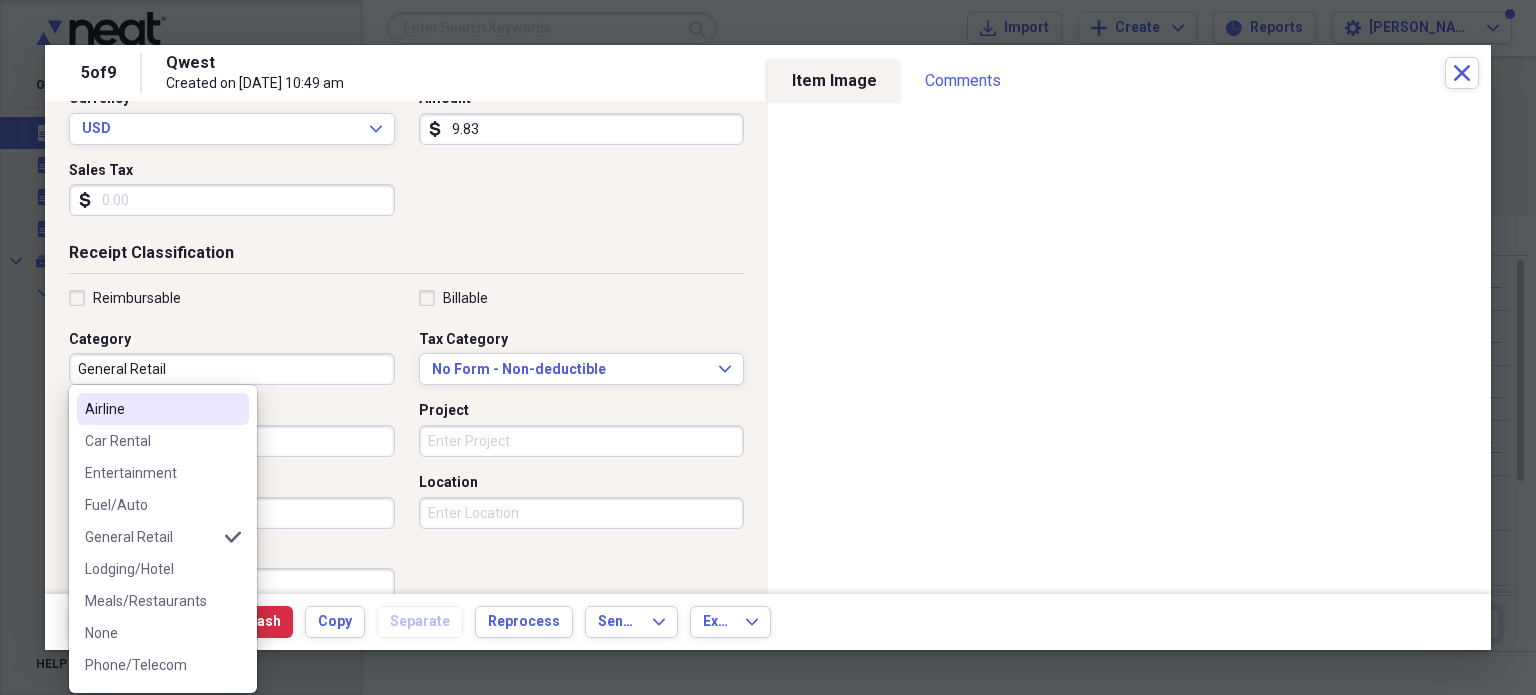 click on "General Retail" at bounding box center [232, 369] 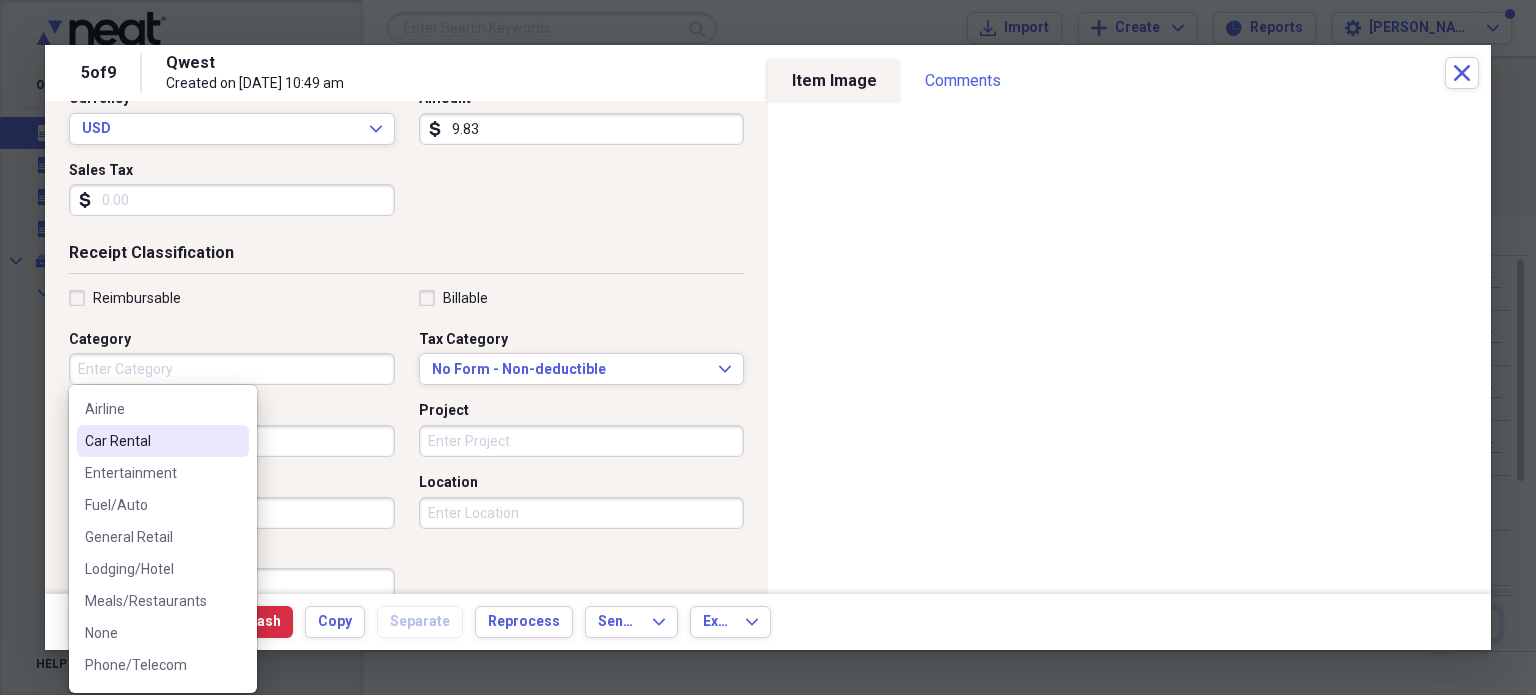 type 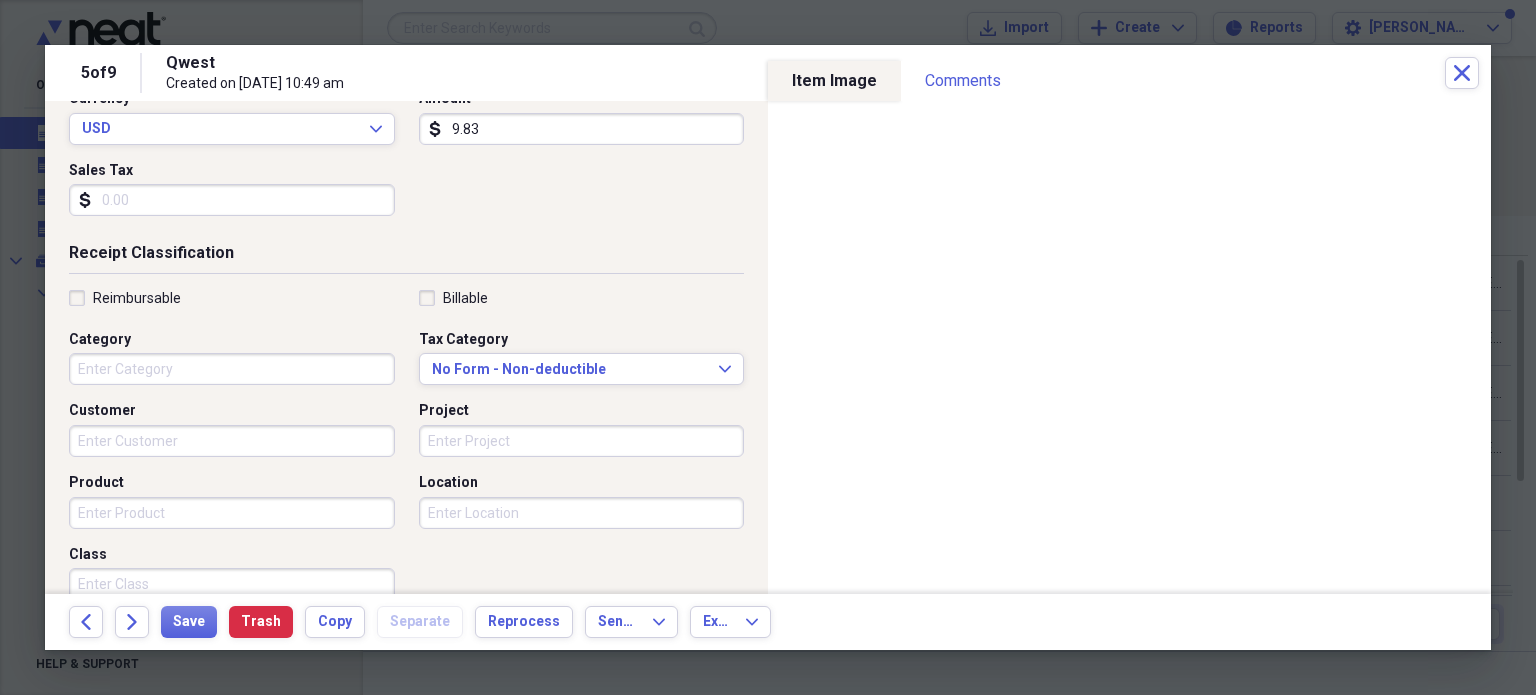 click on "Reimbursable" at bounding box center (232, 298) 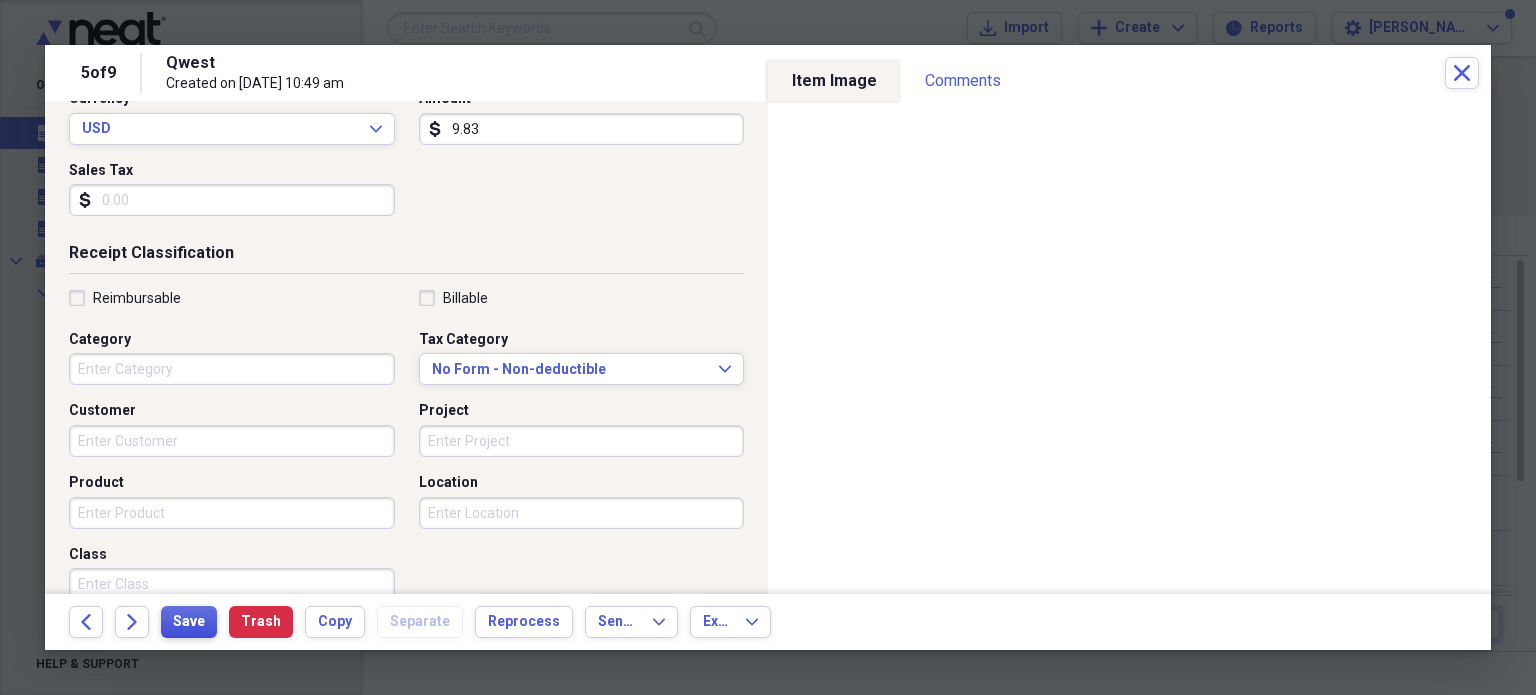 click on "Save" at bounding box center (189, 622) 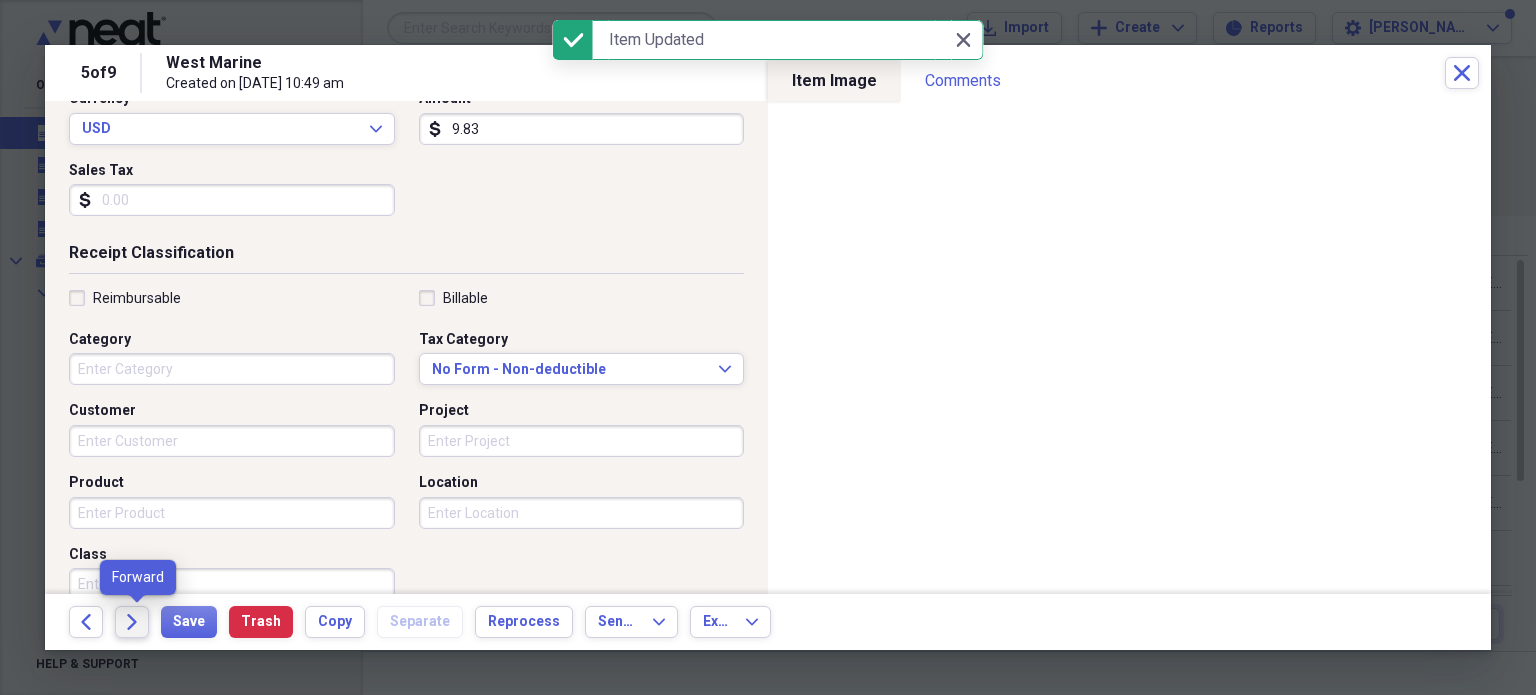 click 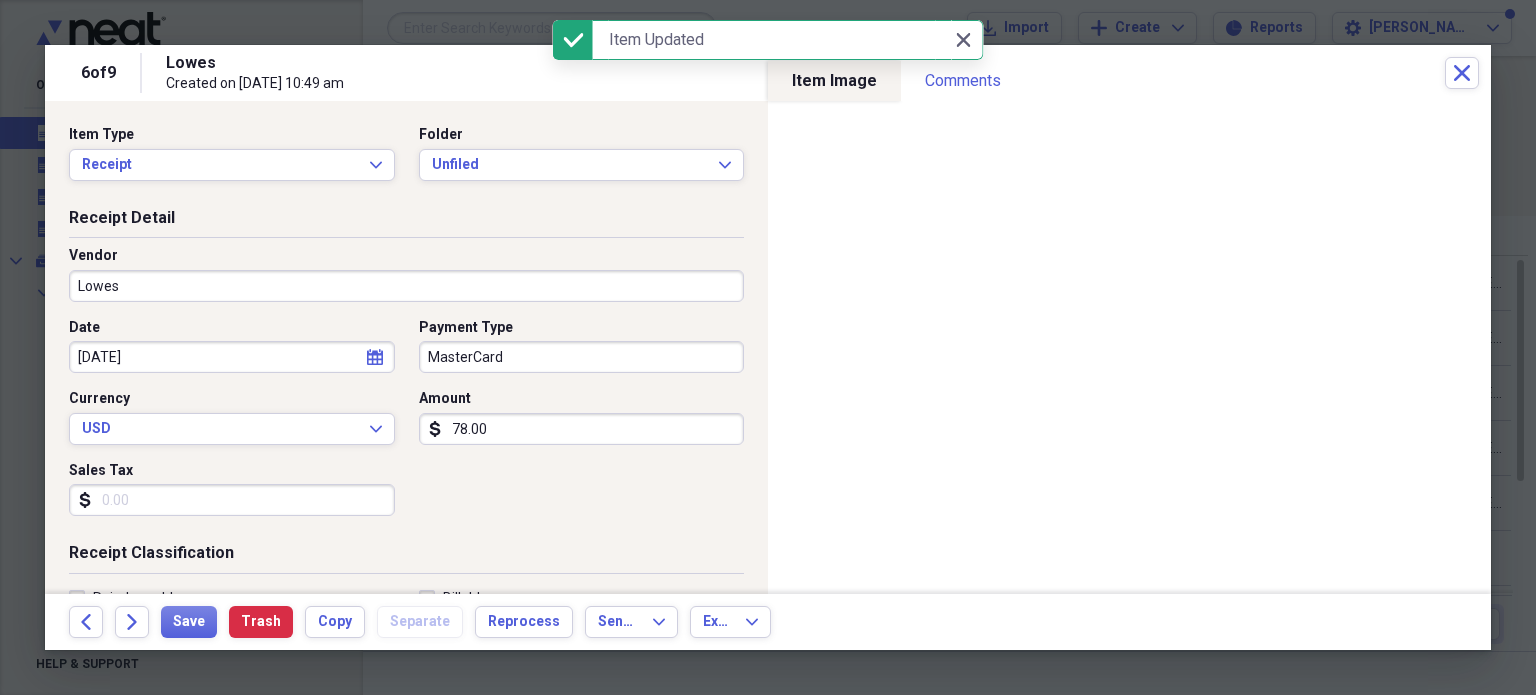 click on "MasterCard" at bounding box center (582, 357) 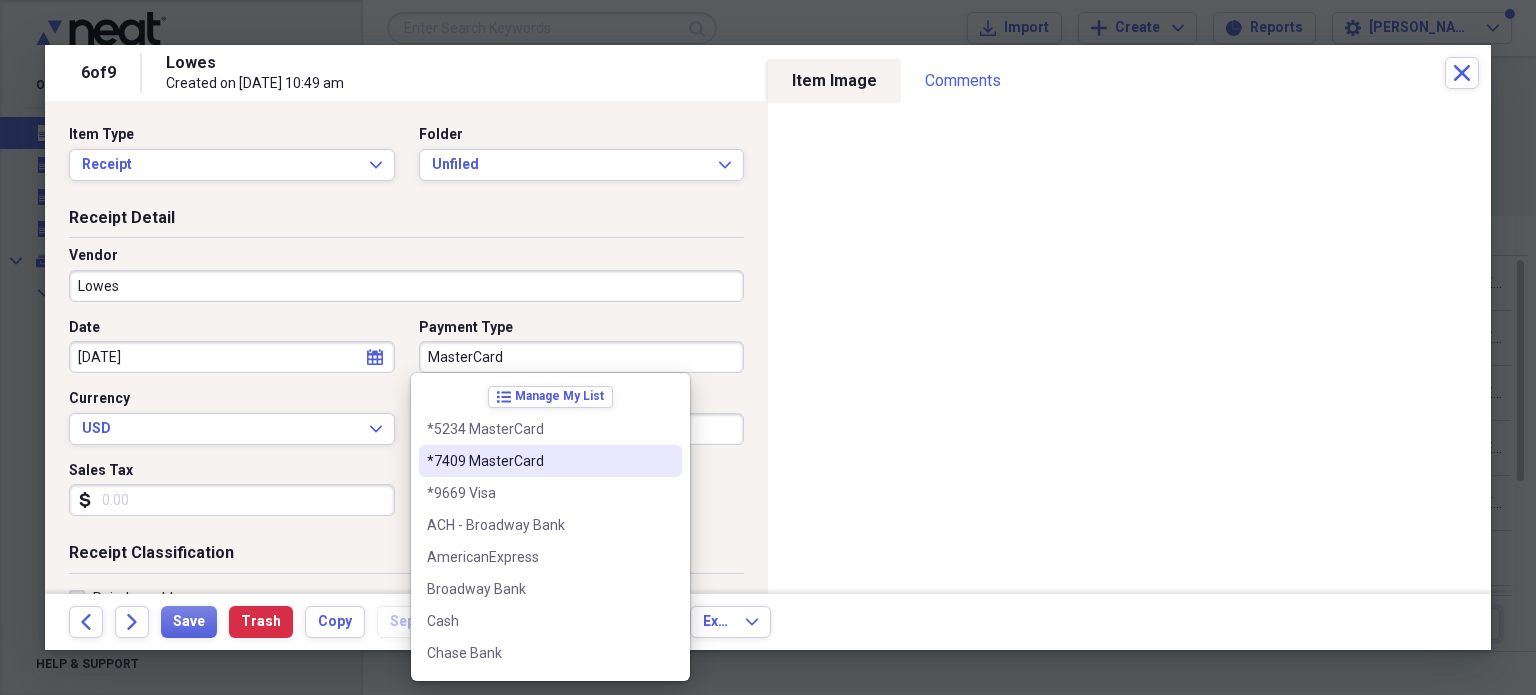 click on "*7409 MasterCard" at bounding box center (538, 461) 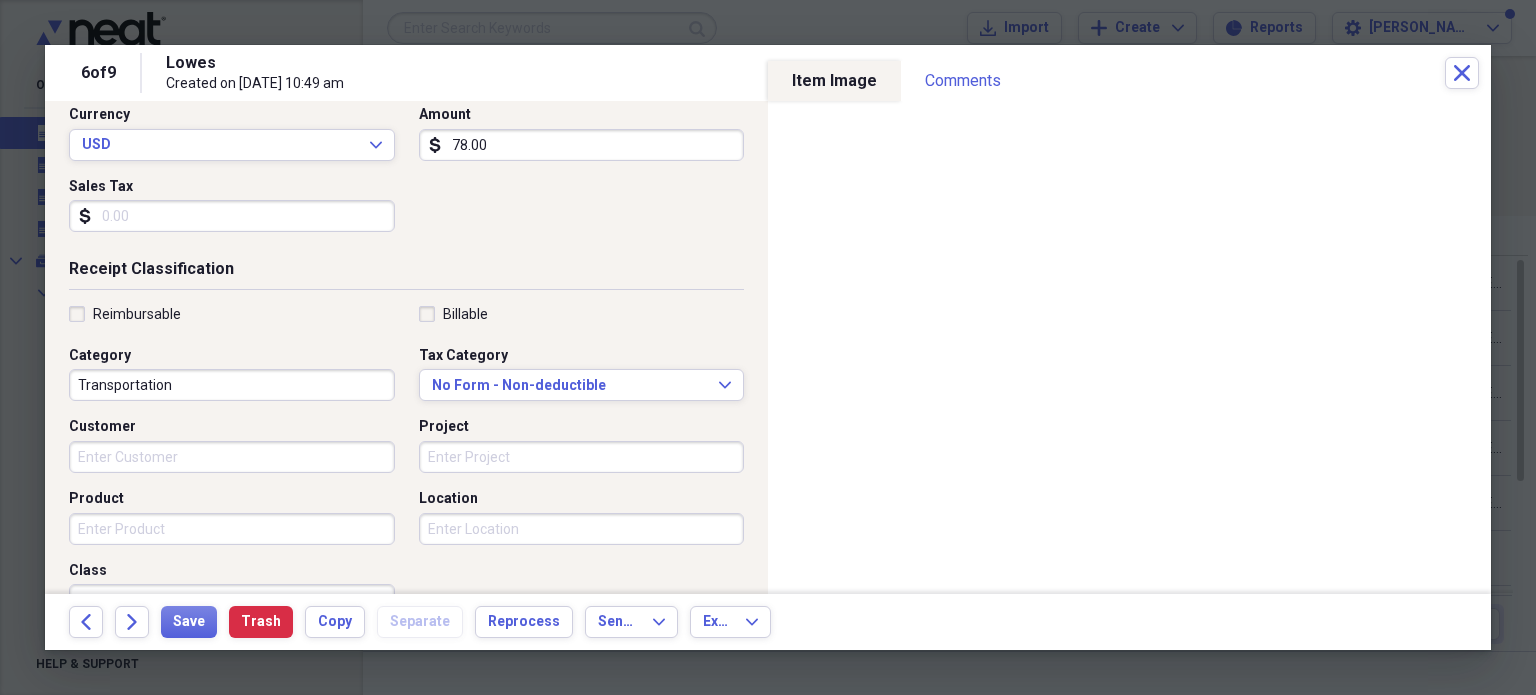scroll, scrollTop: 400, scrollLeft: 0, axis: vertical 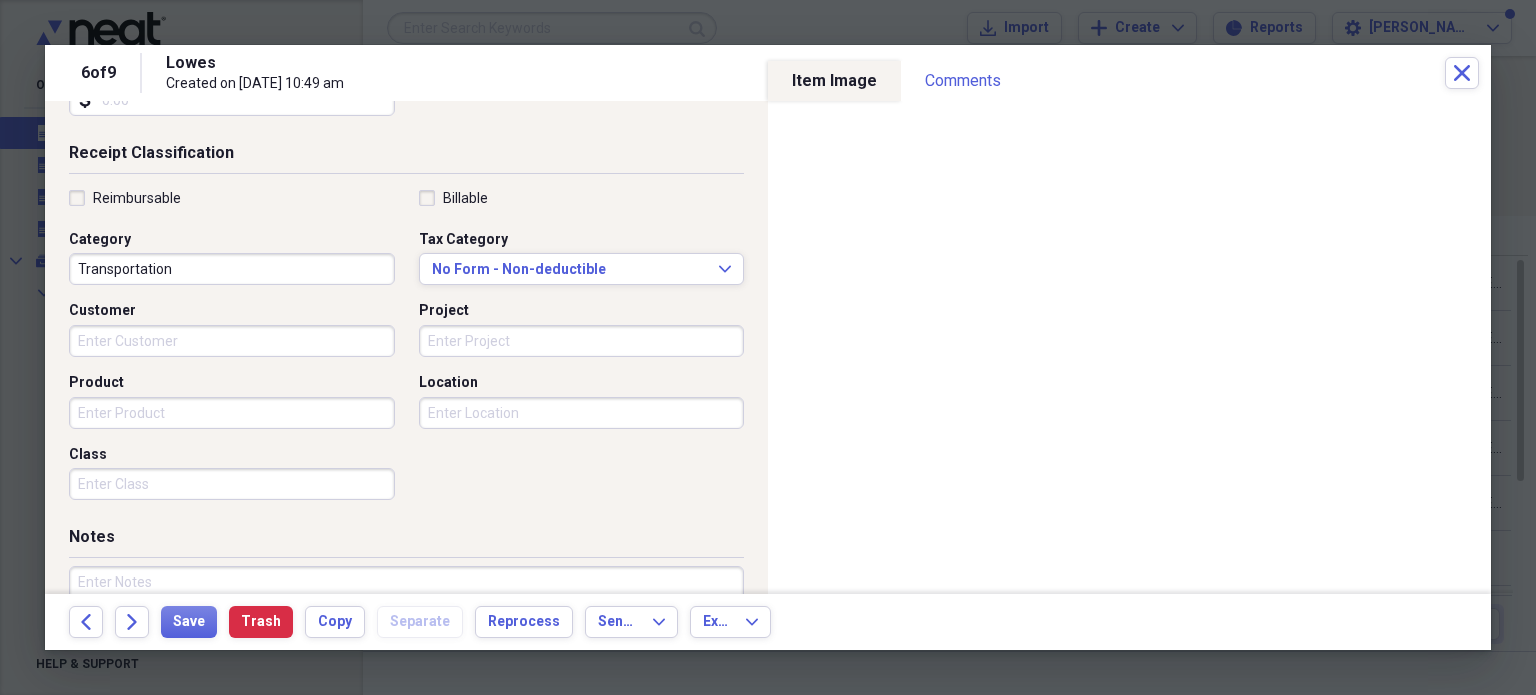 click on "Transportation" at bounding box center [232, 269] 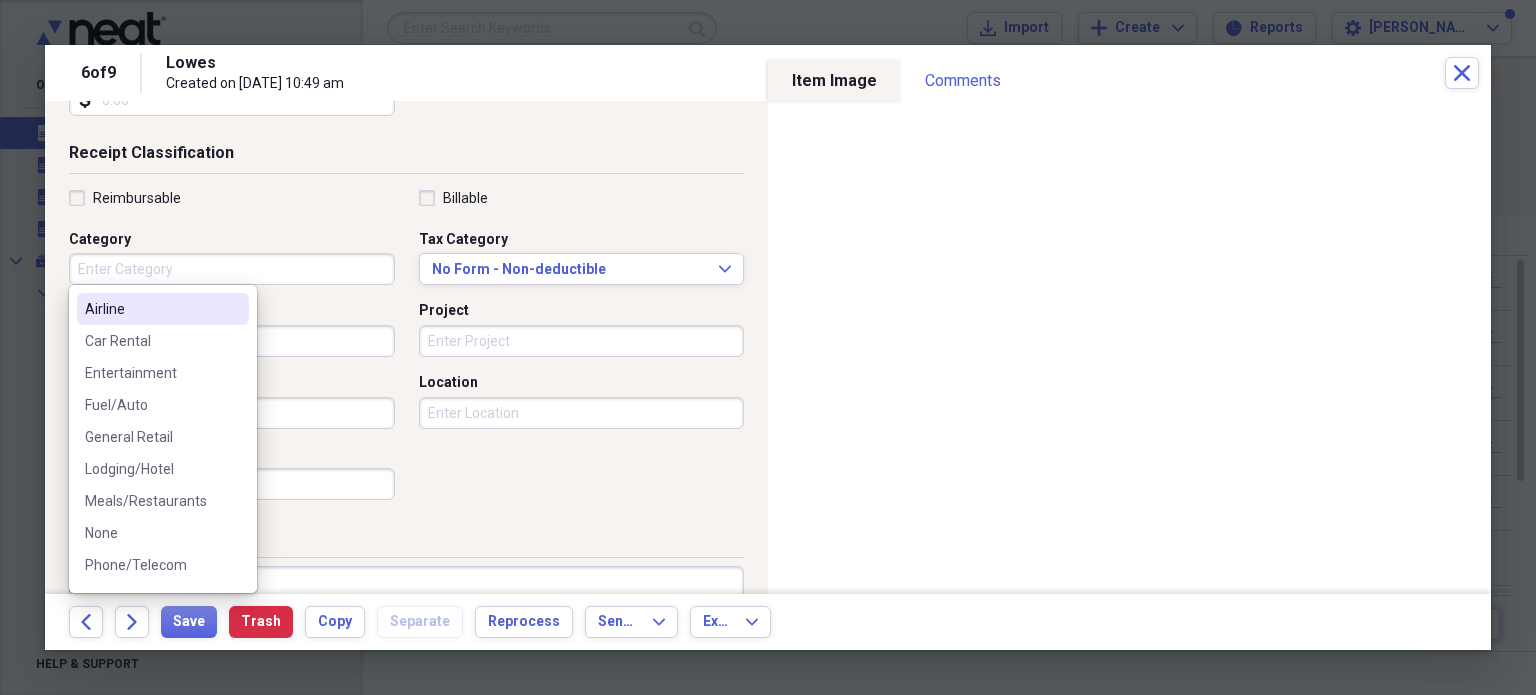 type 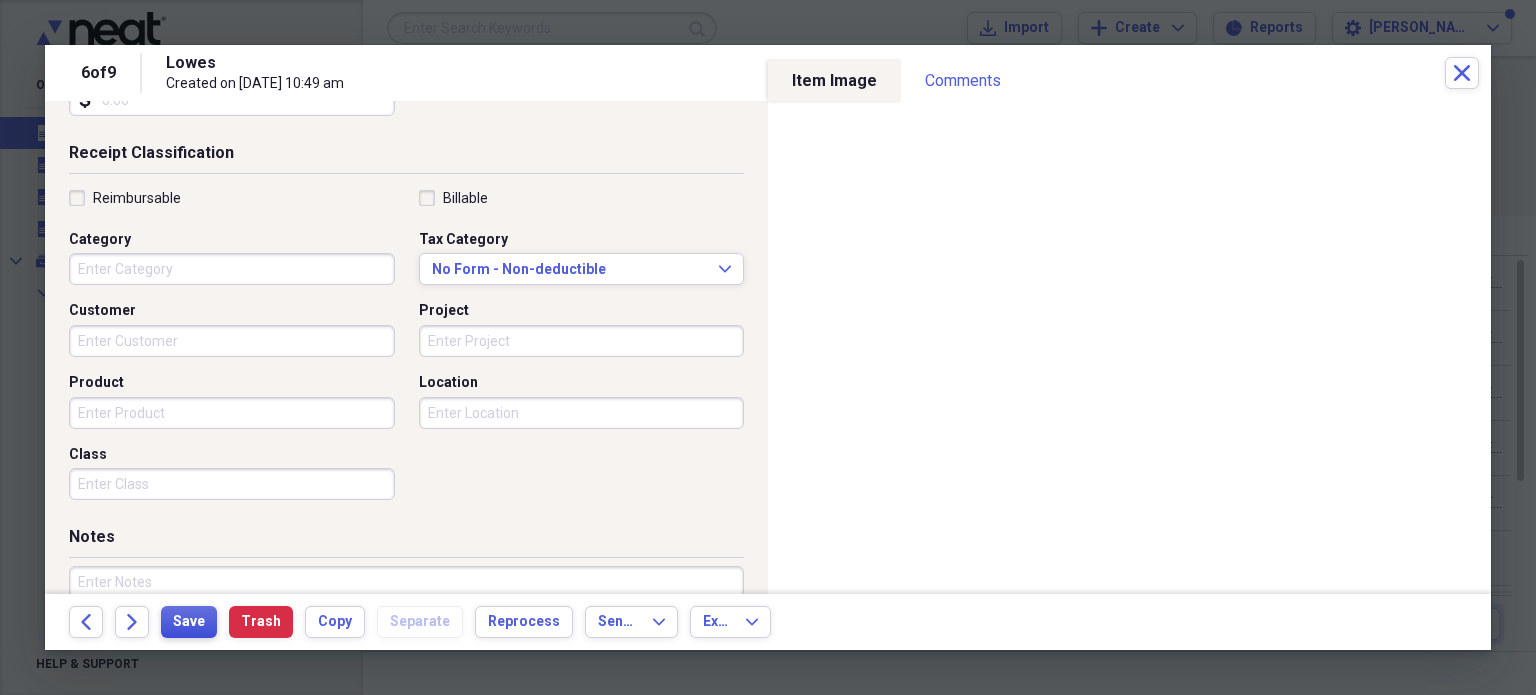 click on "Save" at bounding box center [189, 622] 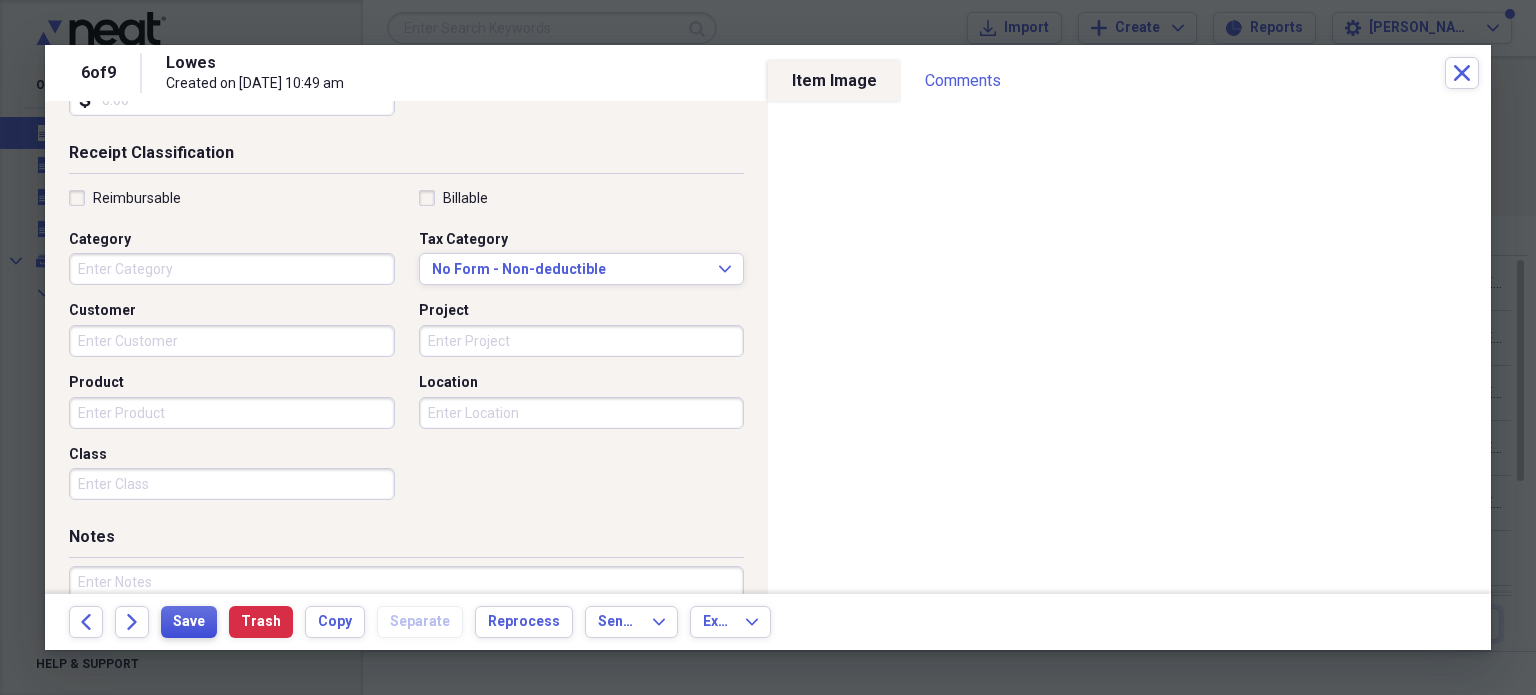 scroll, scrollTop: 500, scrollLeft: 0, axis: vertical 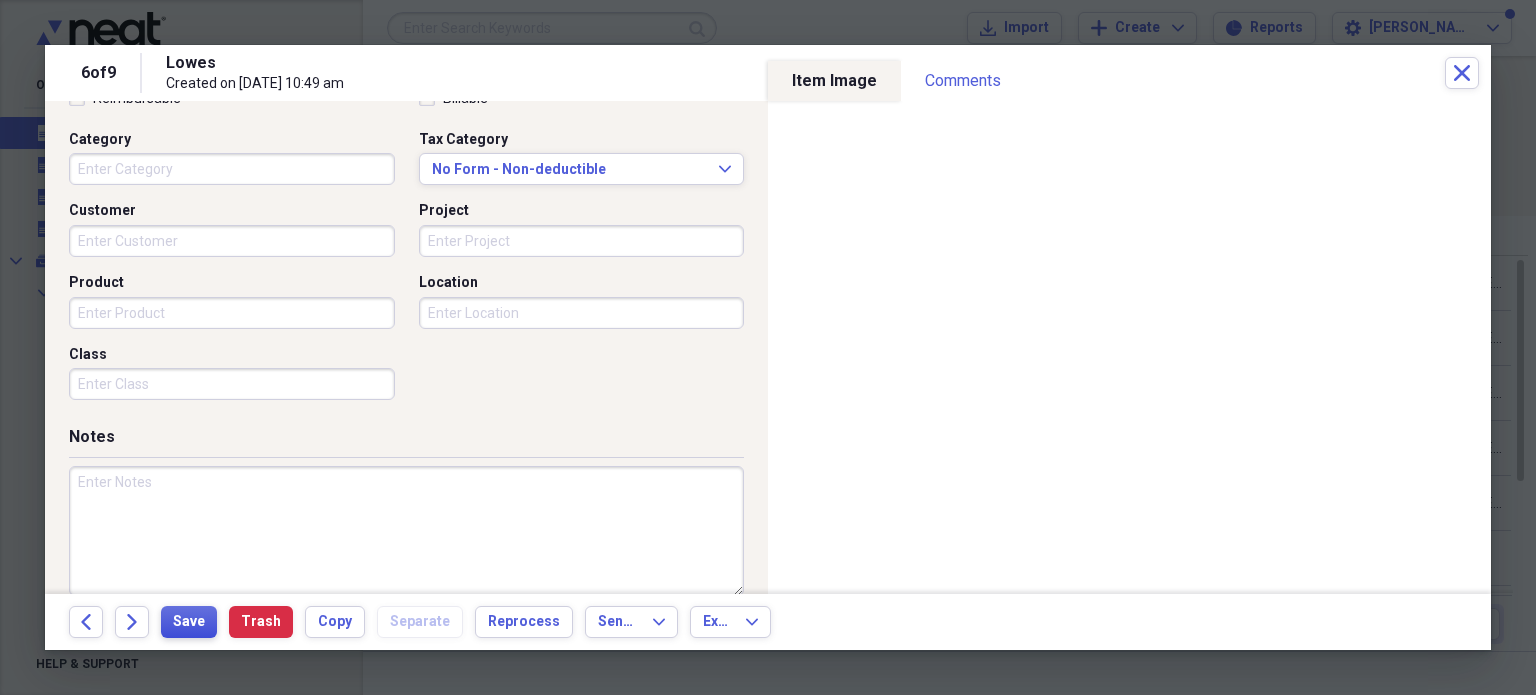 click on "Save" at bounding box center [189, 622] 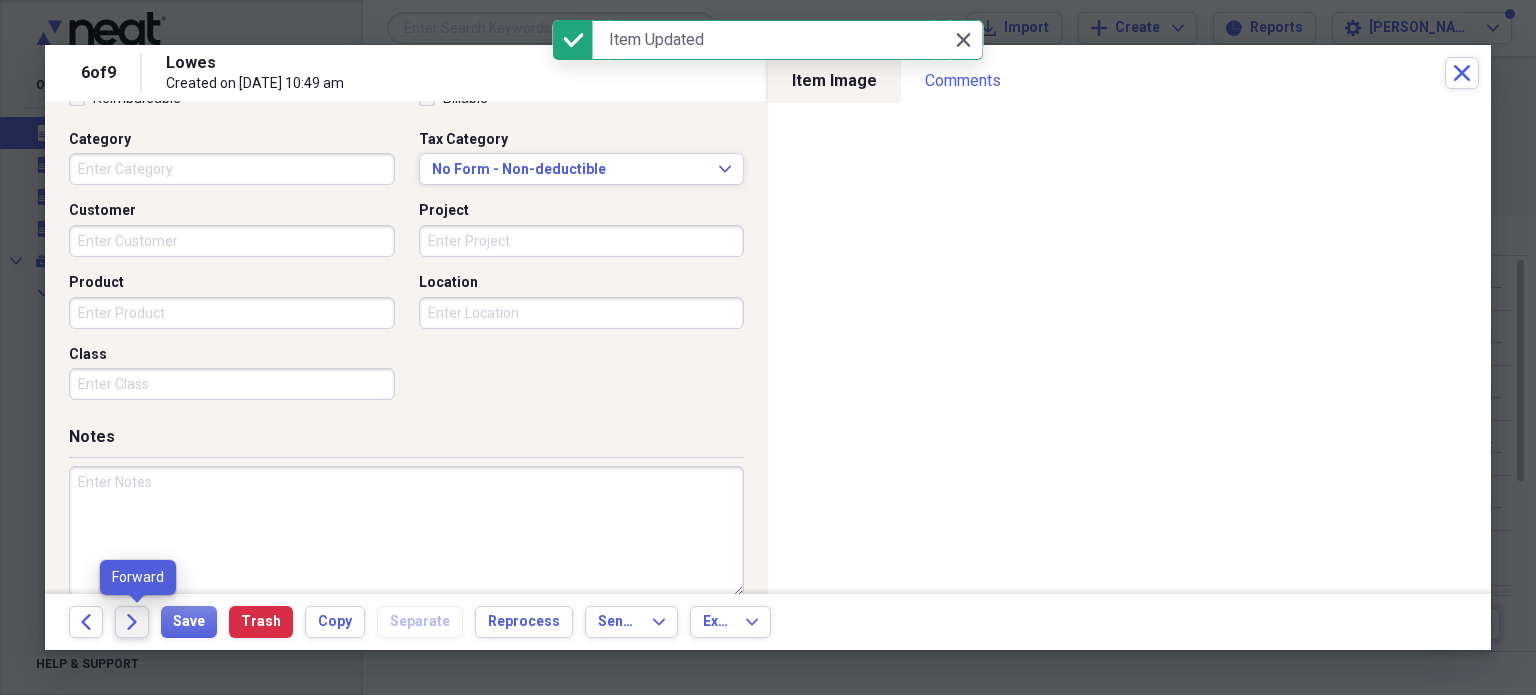 click on "Forward" 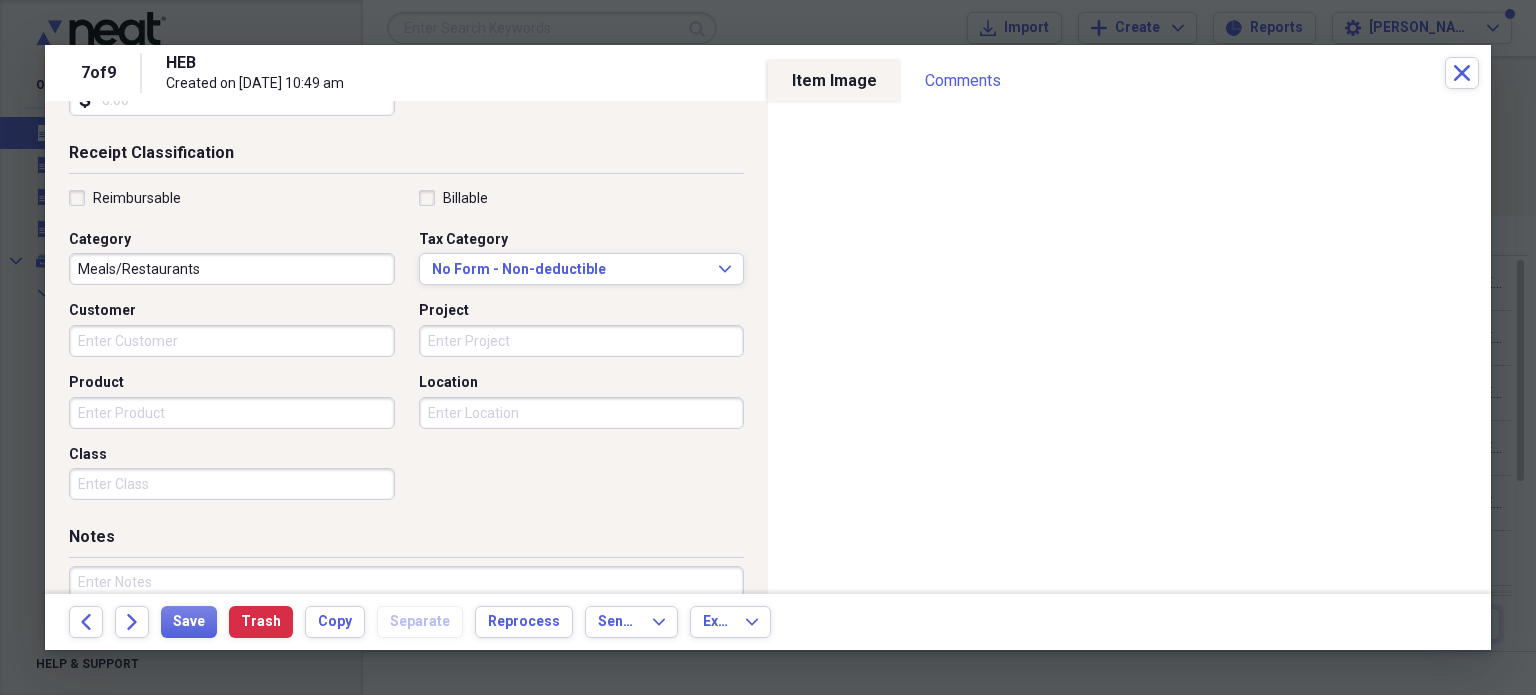 scroll, scrollTop: 200, scrollLeft: 0, axis: vertical 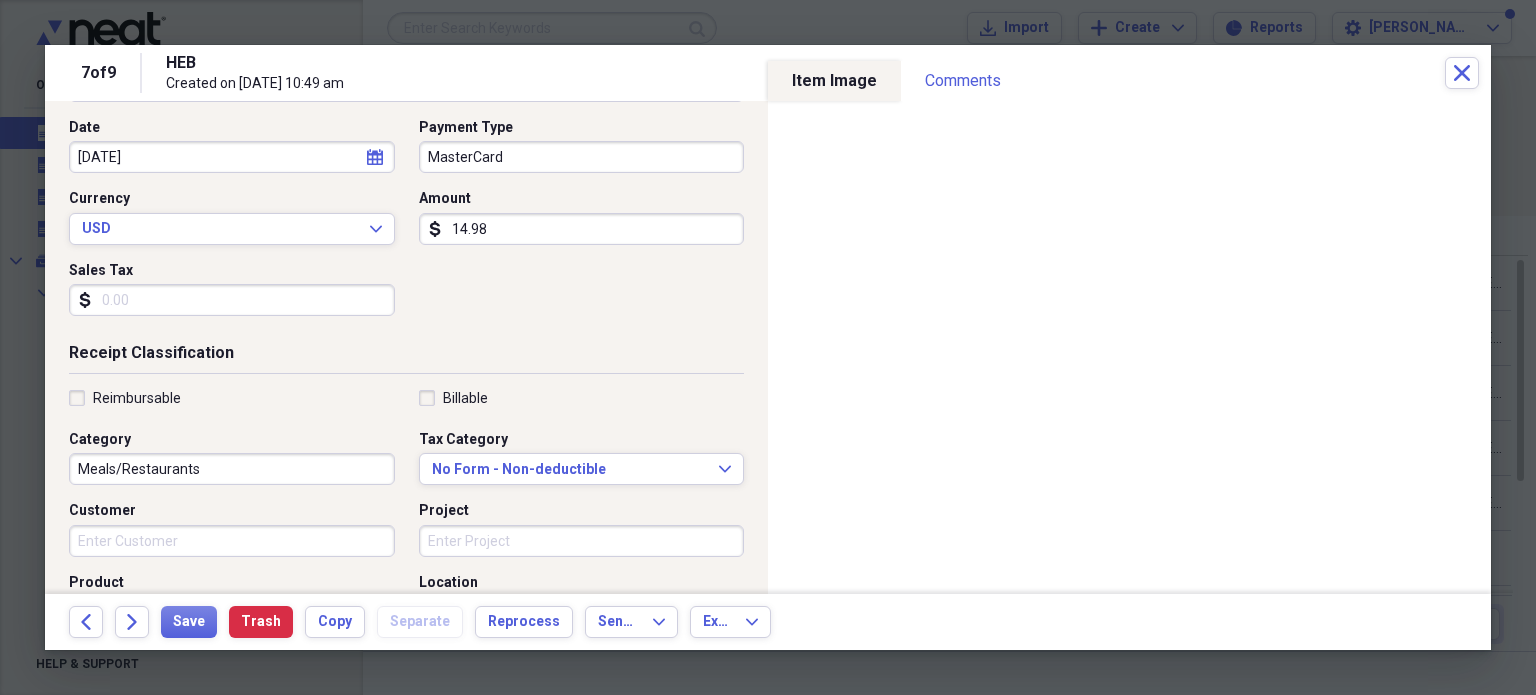 click on "14.98" at bounding box center (582, 229) 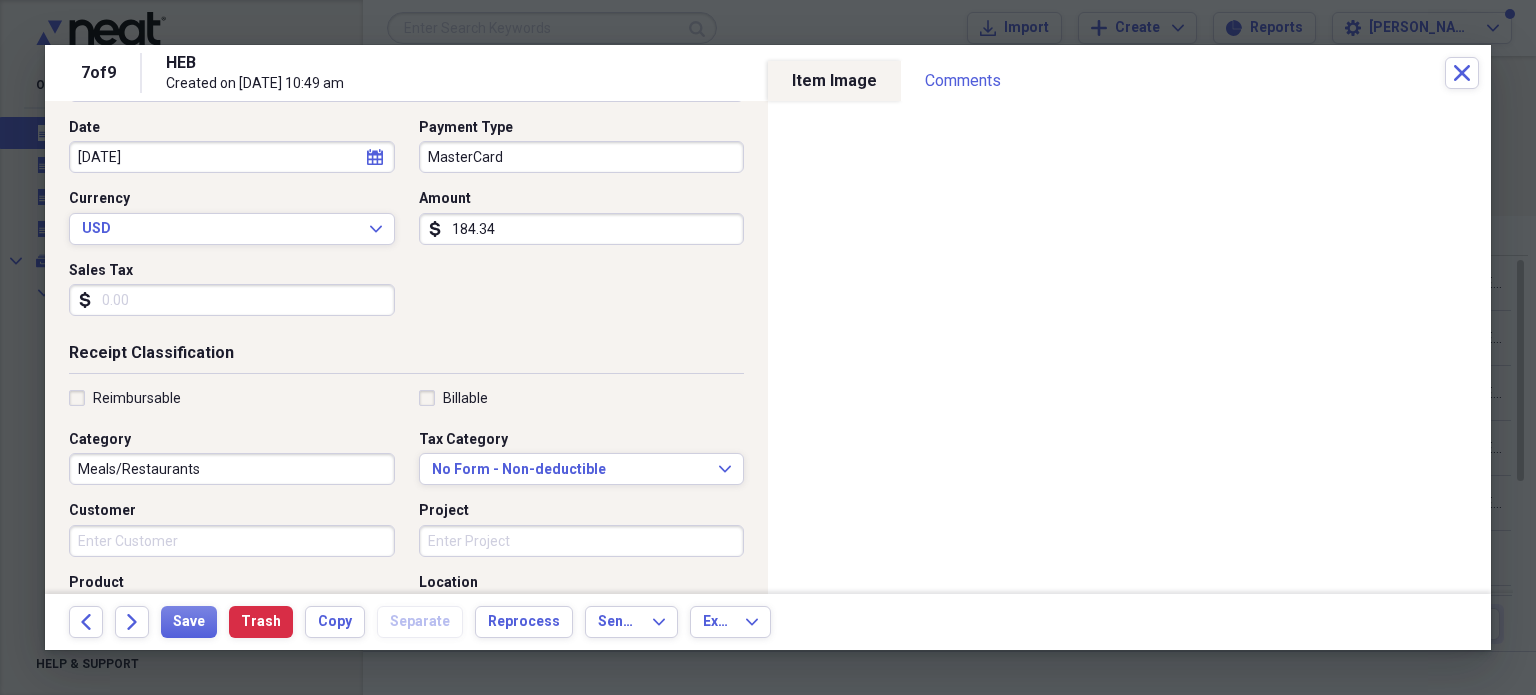 type on "184.34" 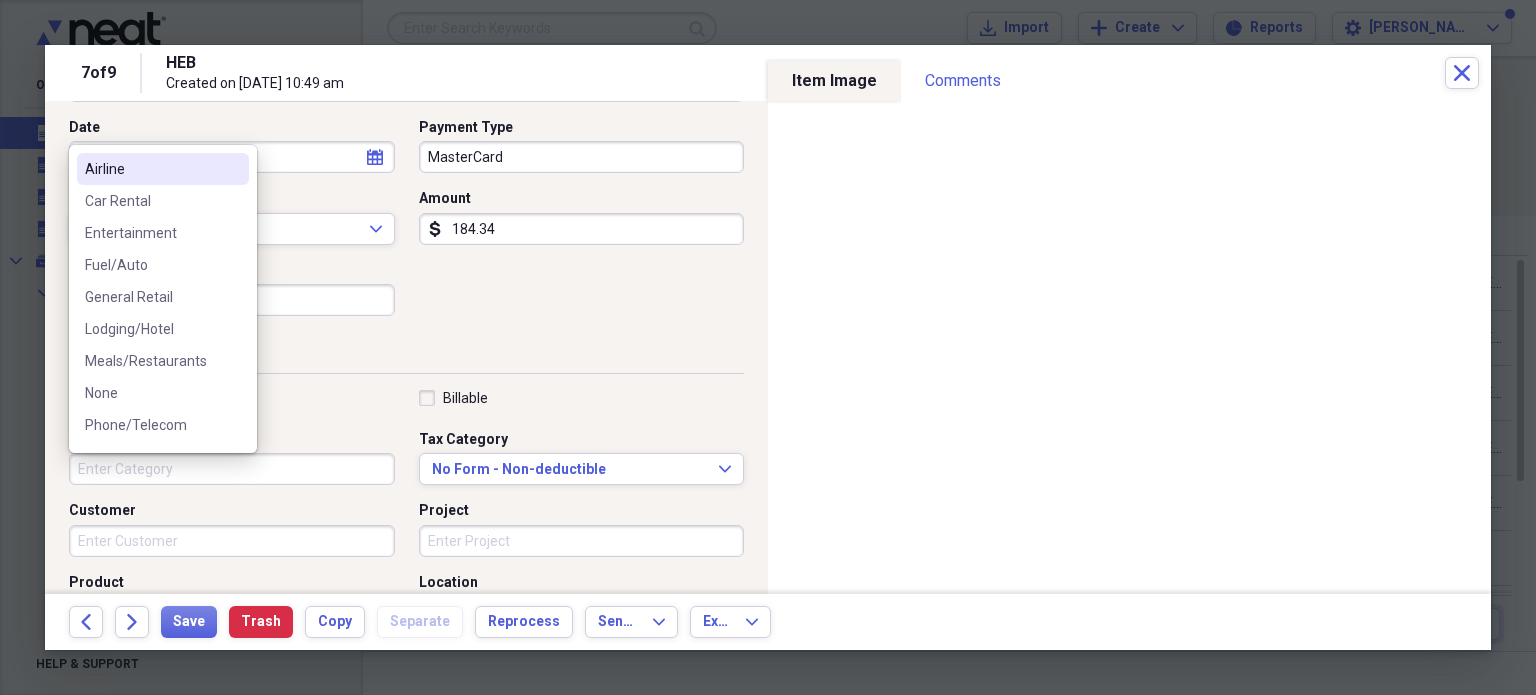 type 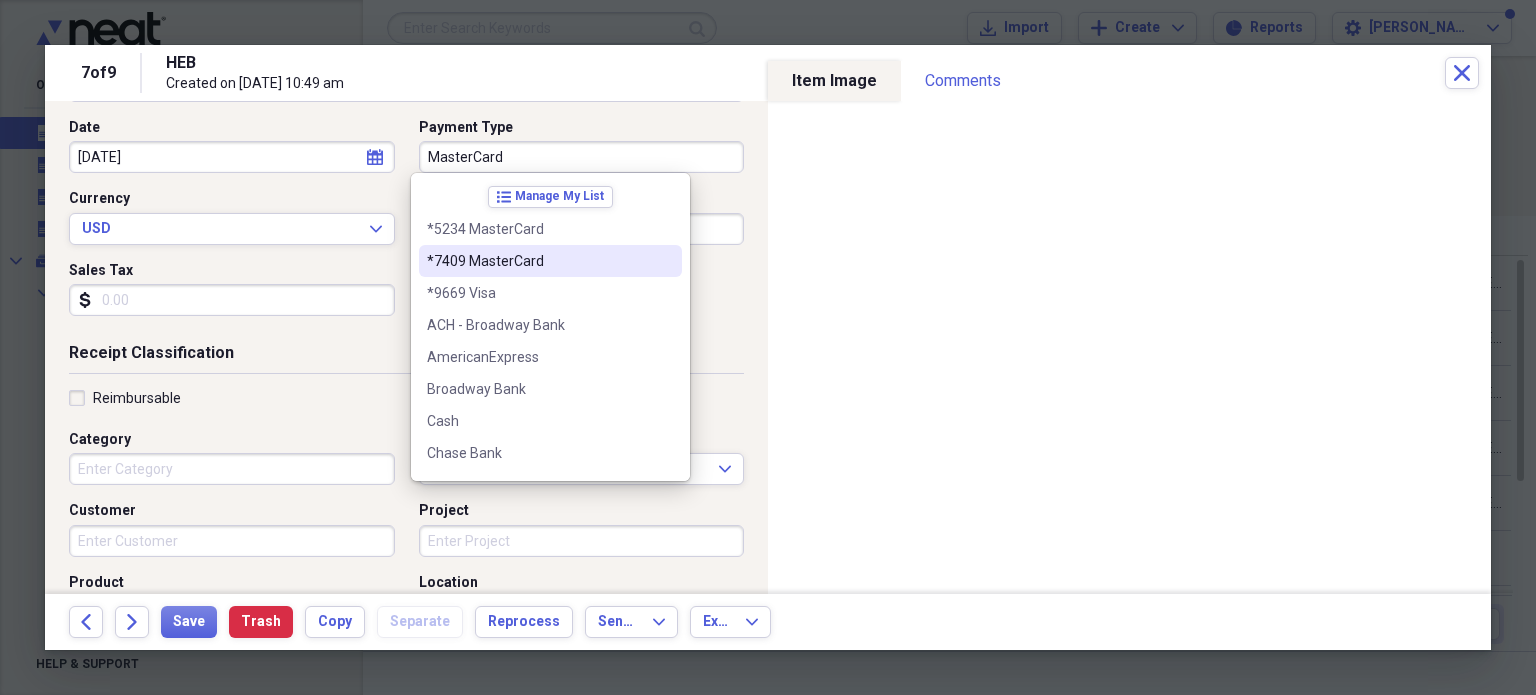 click on "*7409 MasterCard" at bounding box center [550, 261] 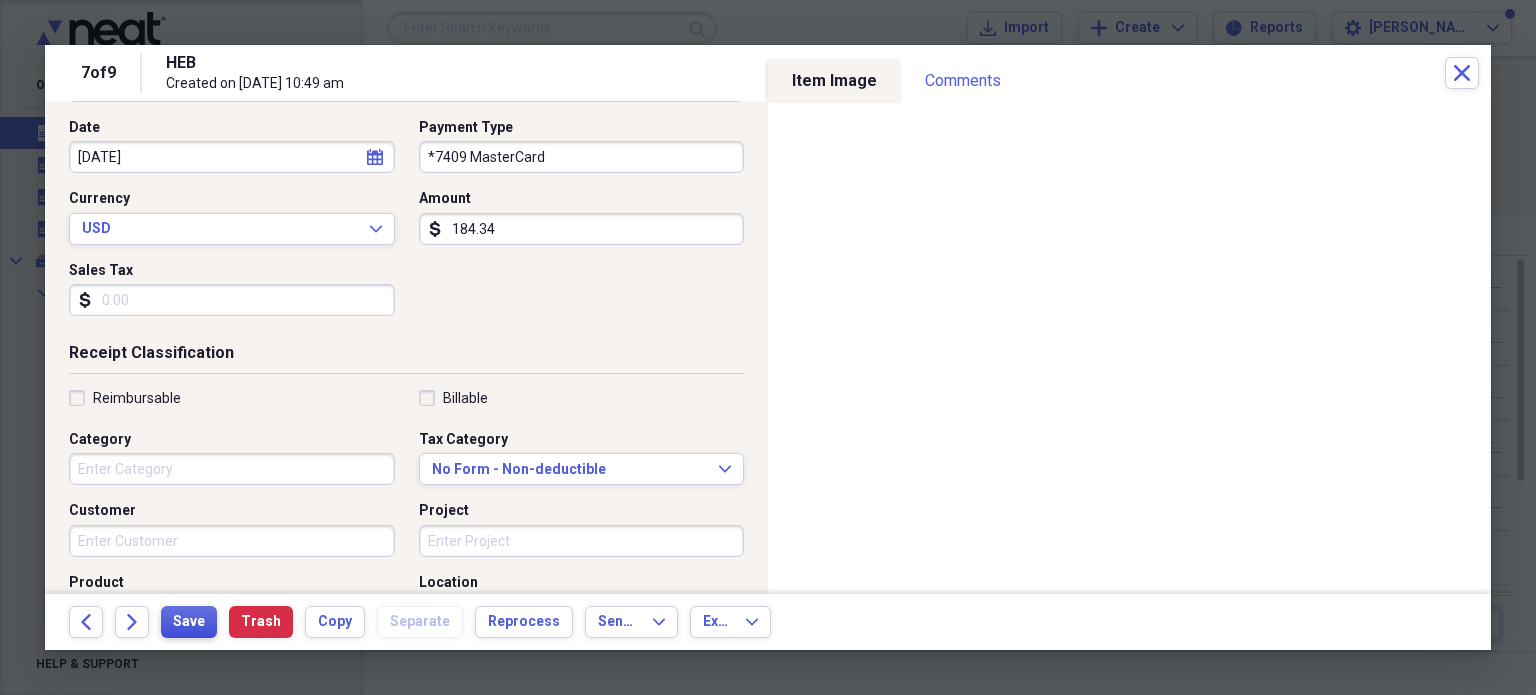 click on "Save" at bounding box center (189, 622) 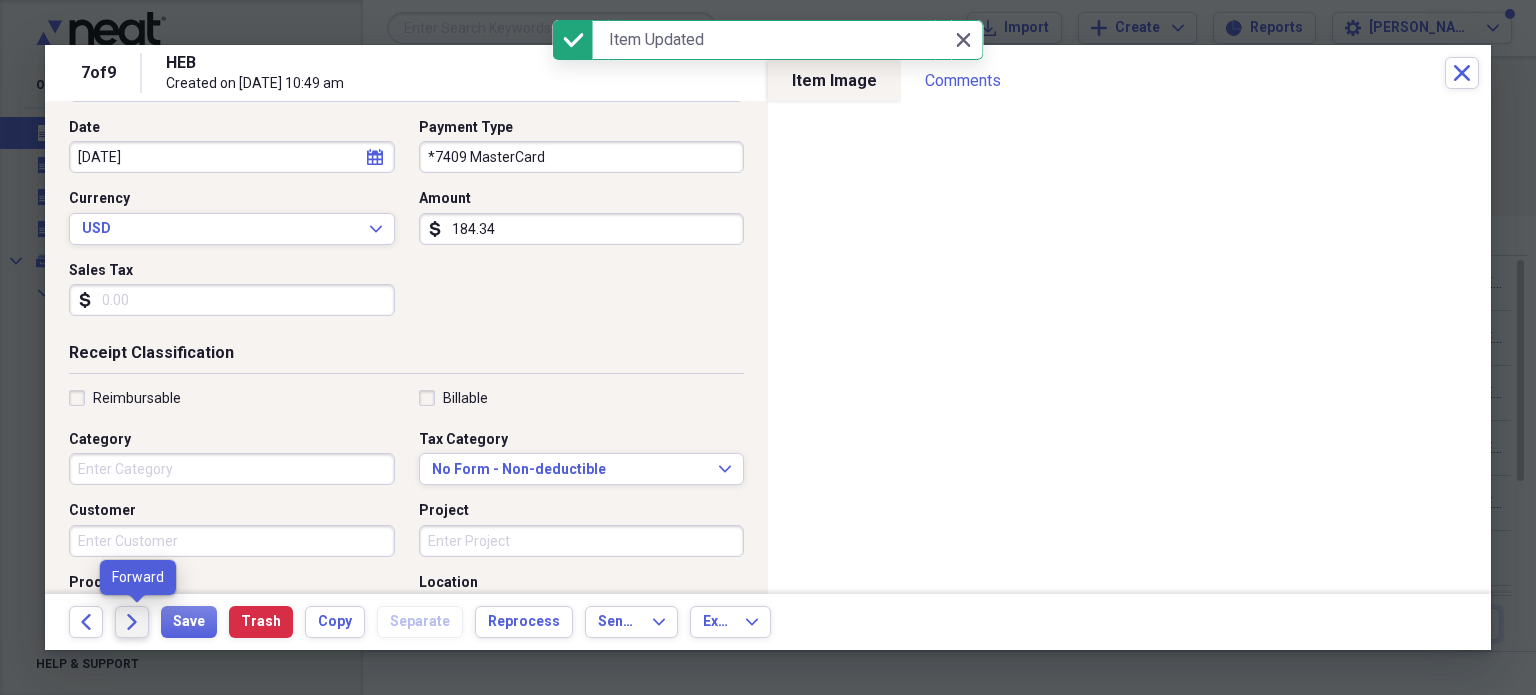 click on "Forward" 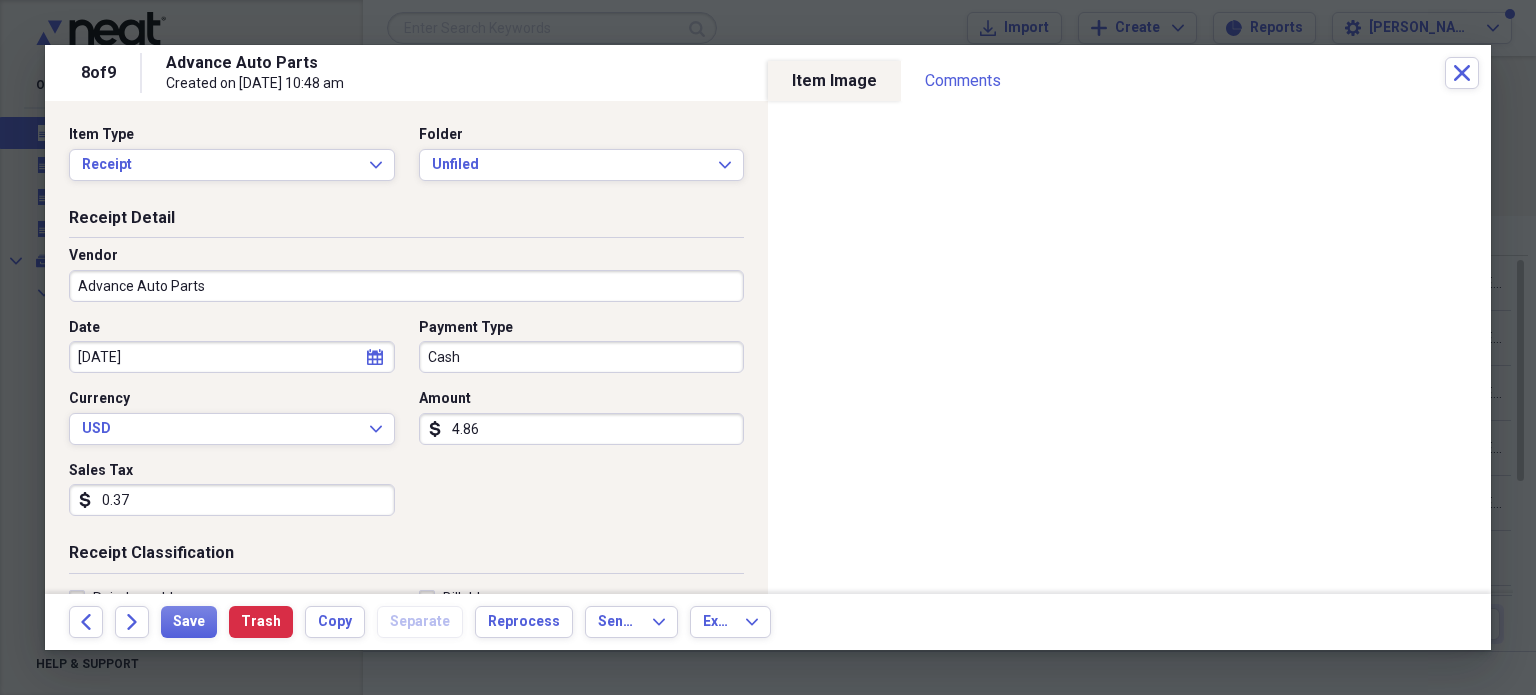 click on "Cash" at bounding box center (582, 357) 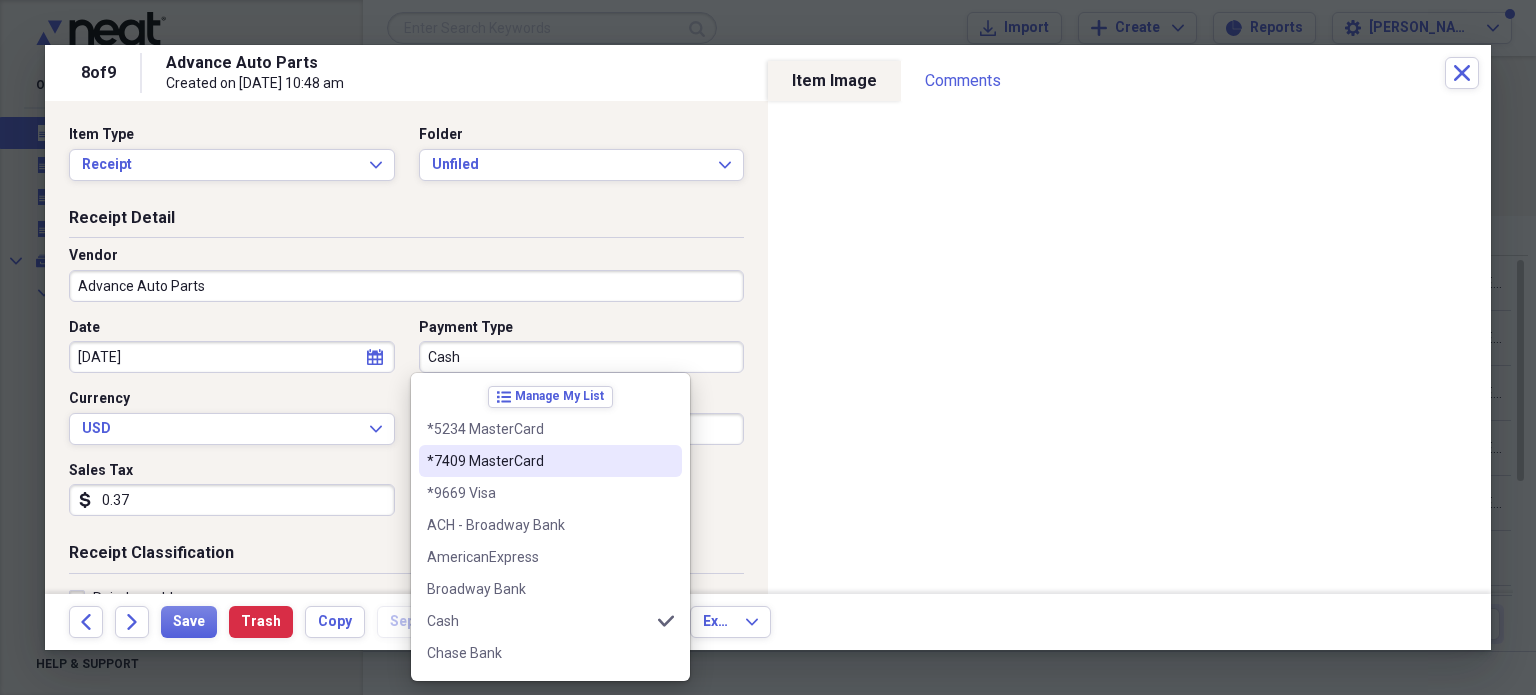 click on "*7409 MasterCard" at bounding box center [550, 461] 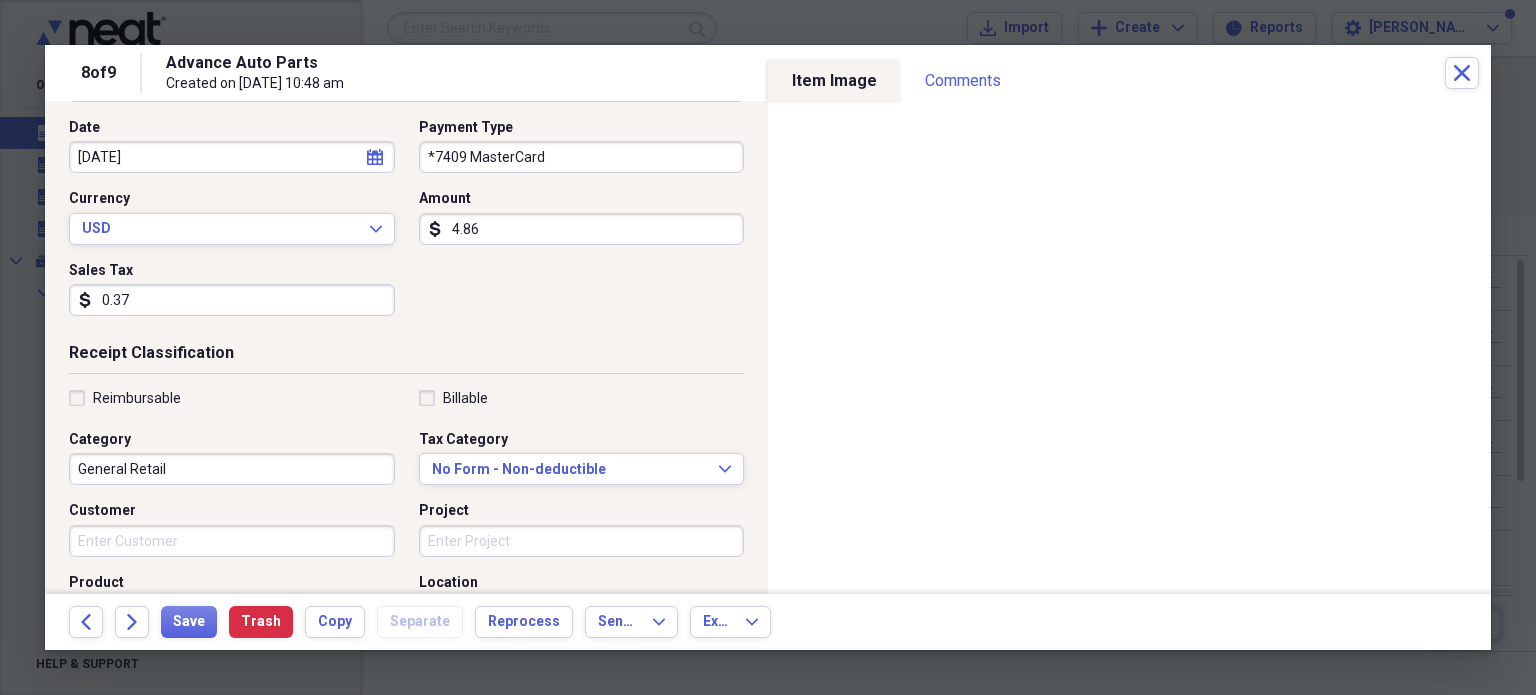 scroll, scrollTop: 300, scrollLeft: 0, axis: vertical 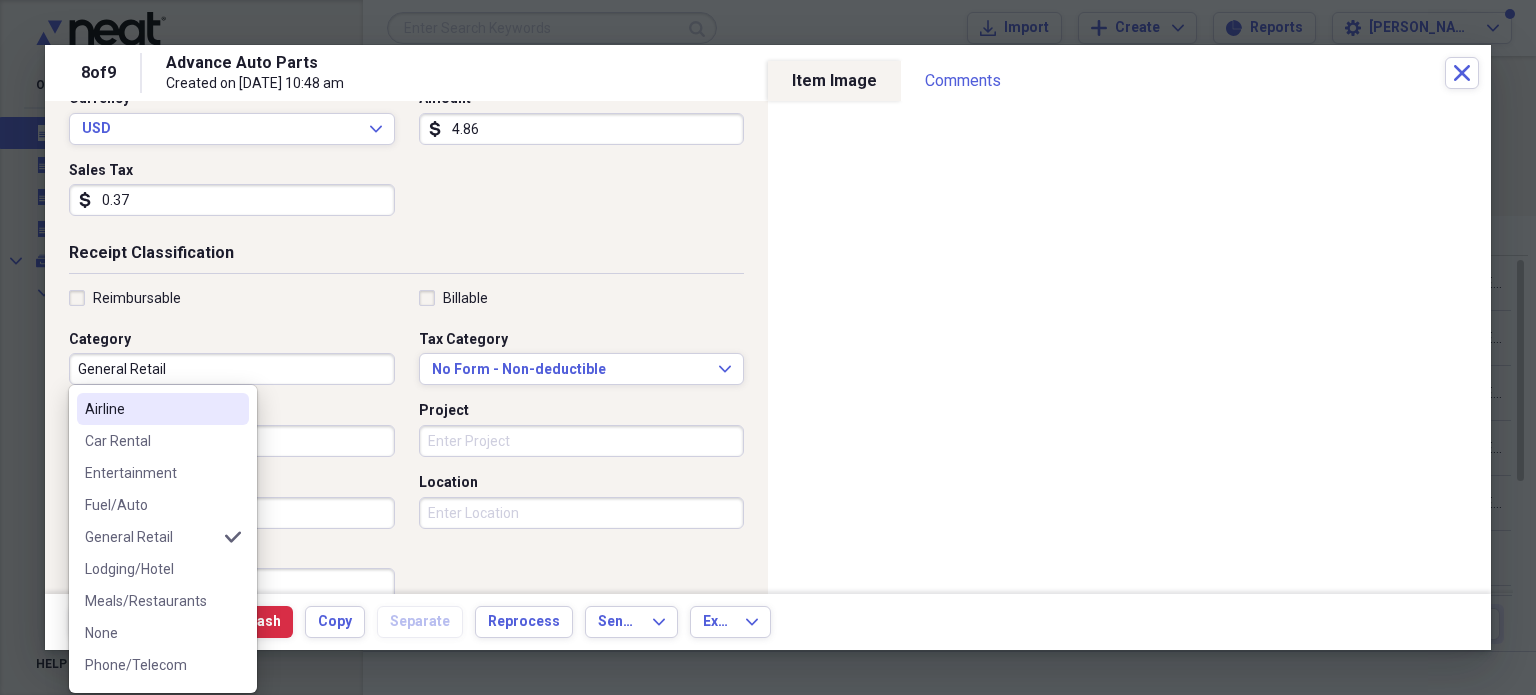 click on "General Retail" at bounding box center [232, 369] 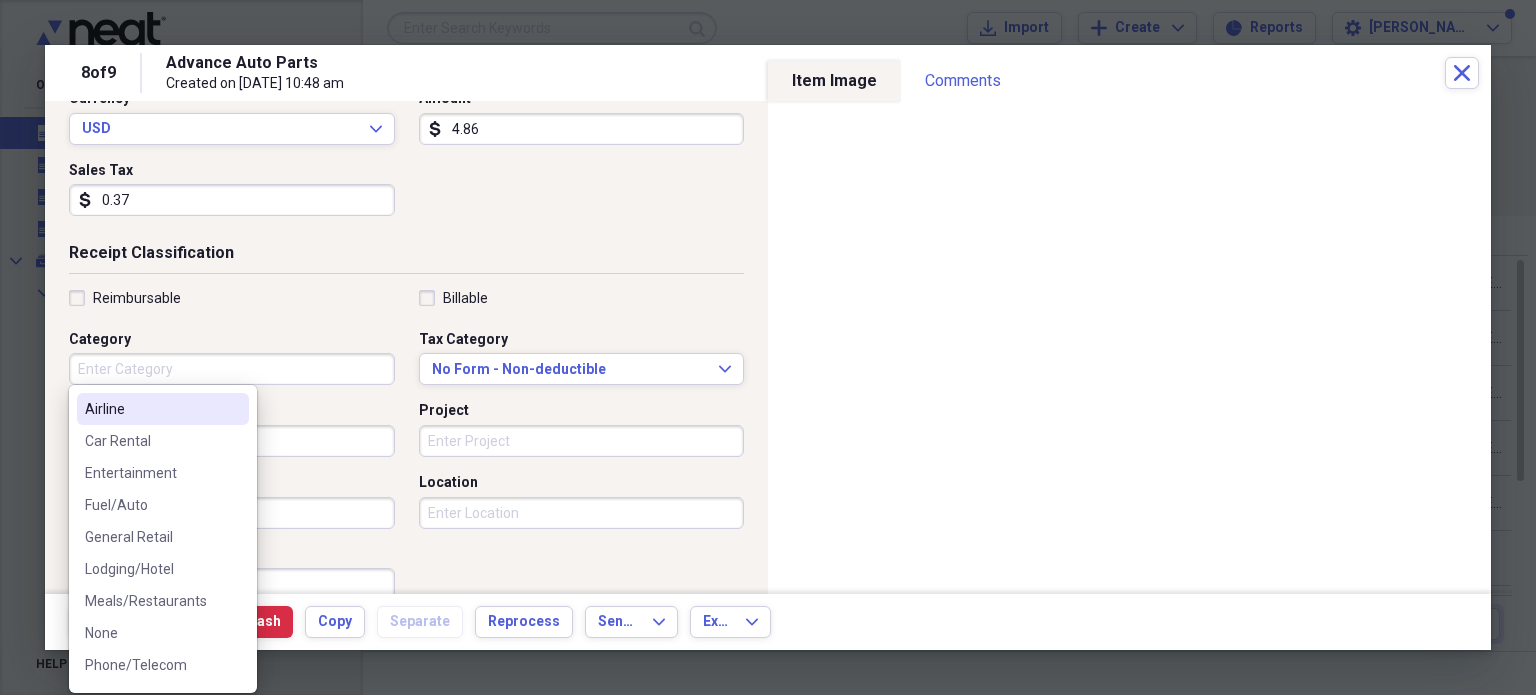 type 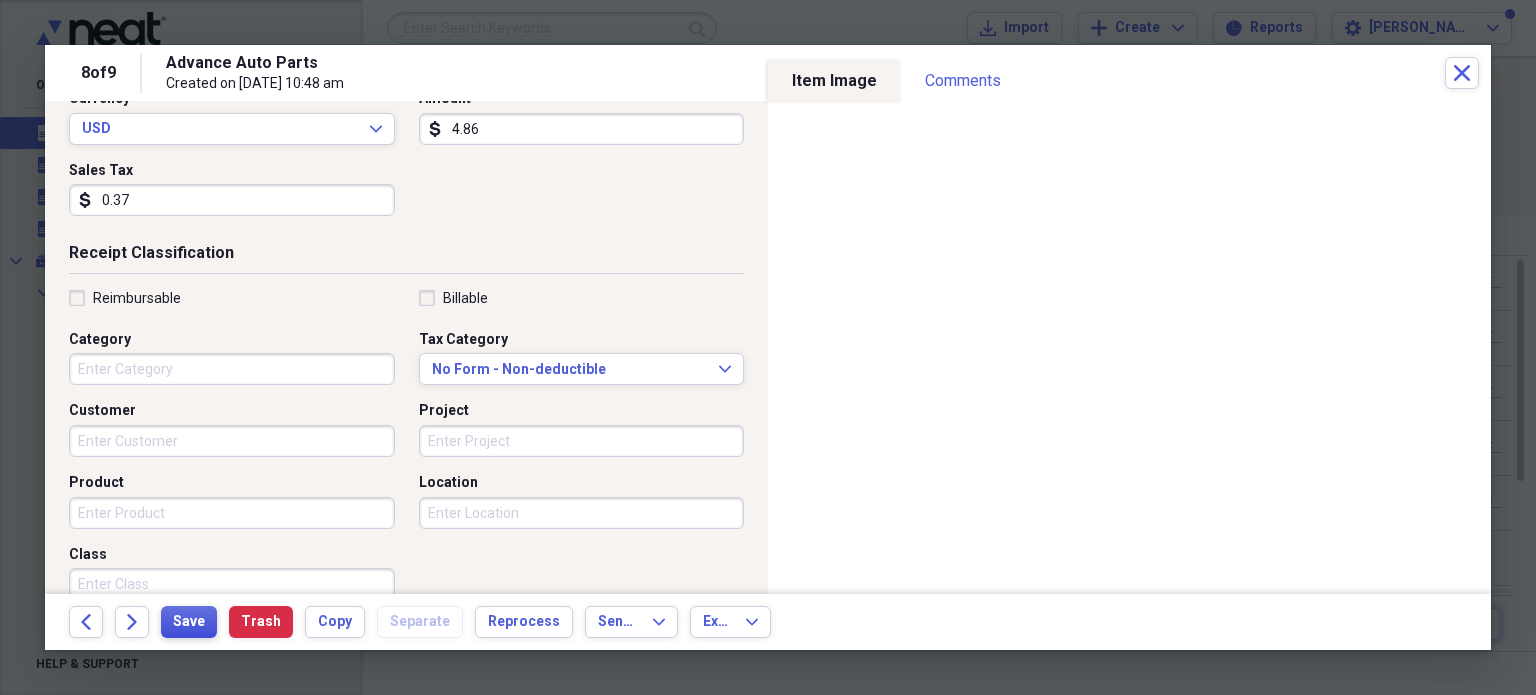 click on "Save" at bounding box center [189, 622] 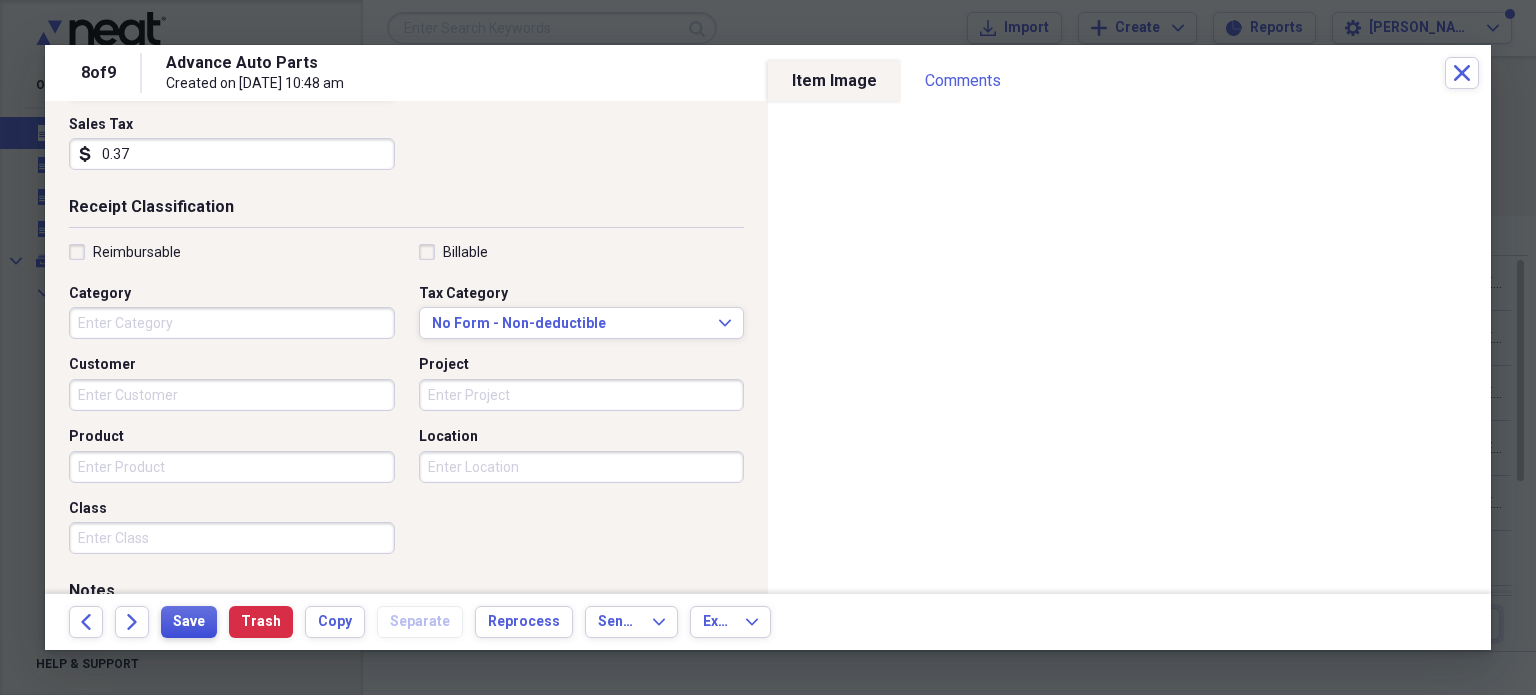scroll, scrollTop: 400, scrollLeft: 0, axis: vertical 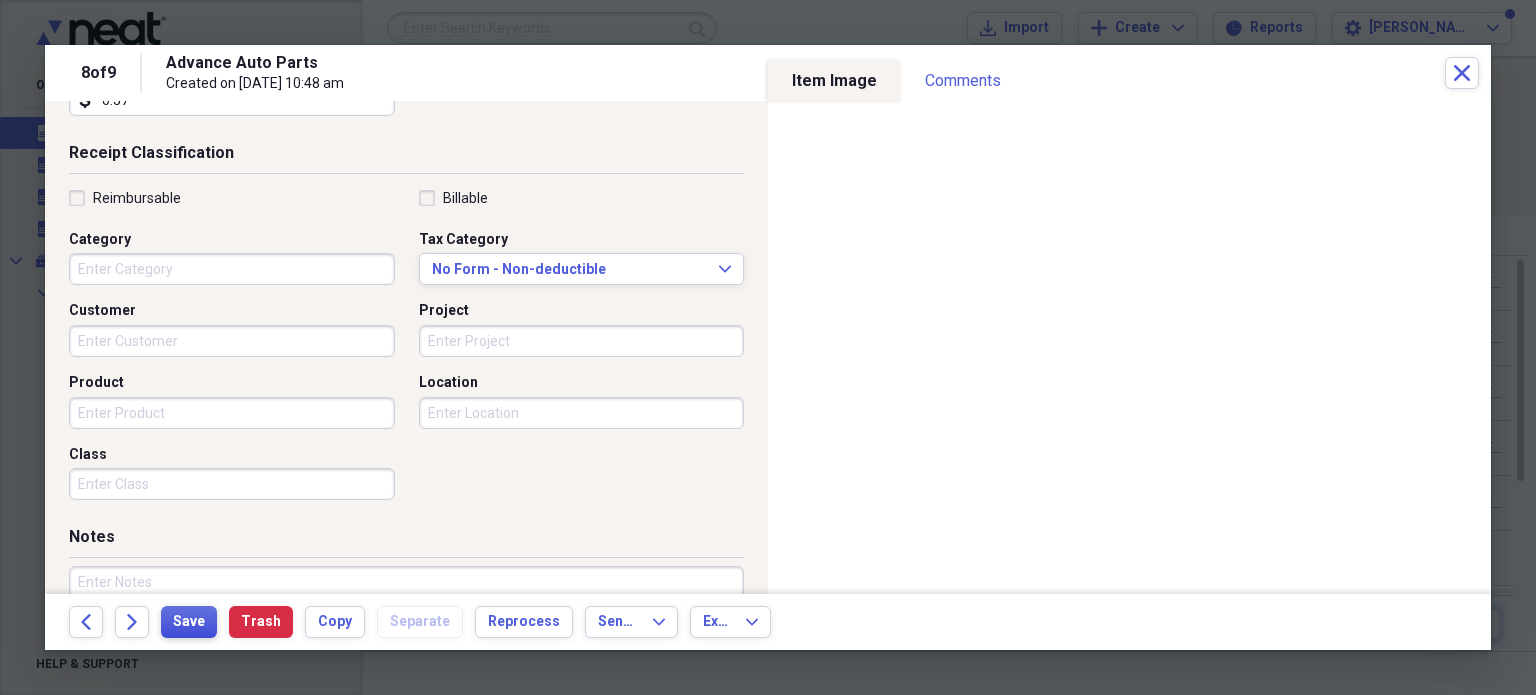 click on "Save" at bounding box center (189, 622) 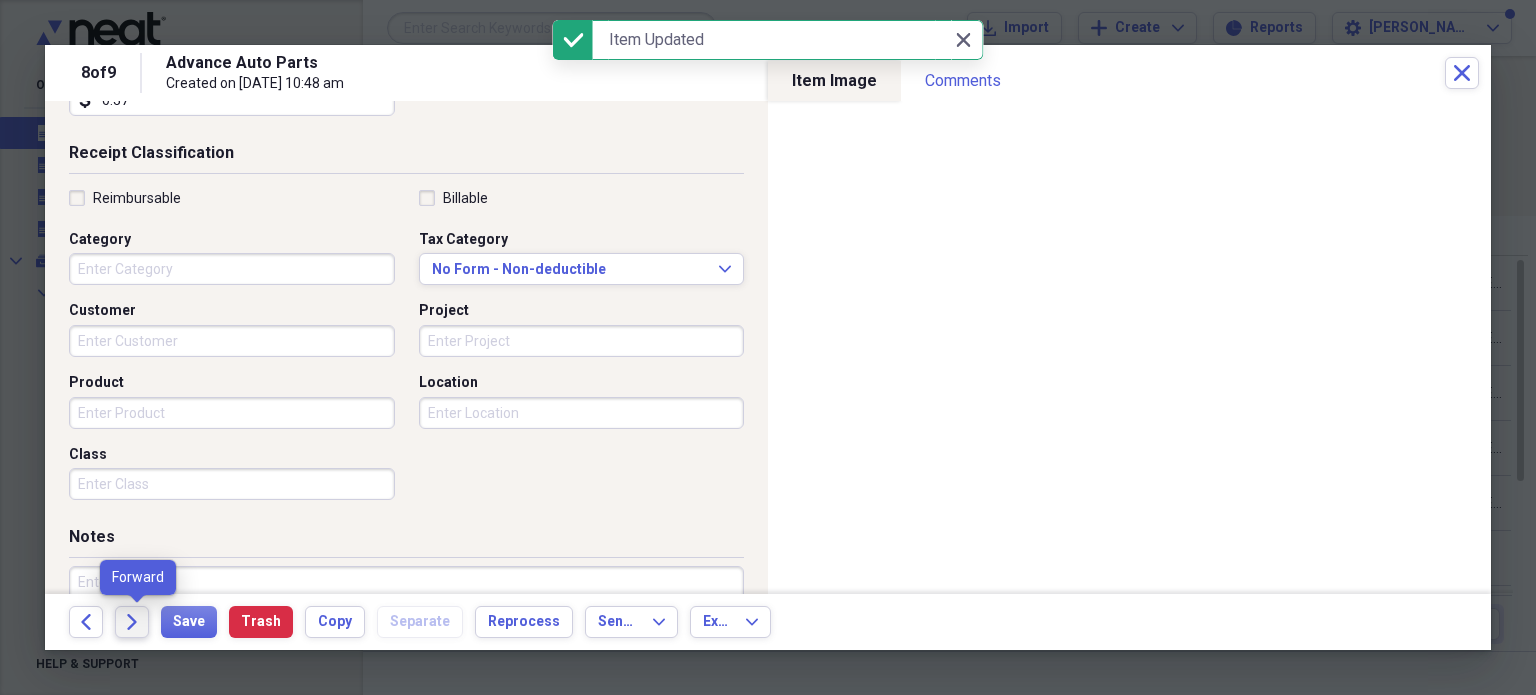 click on "Forward" 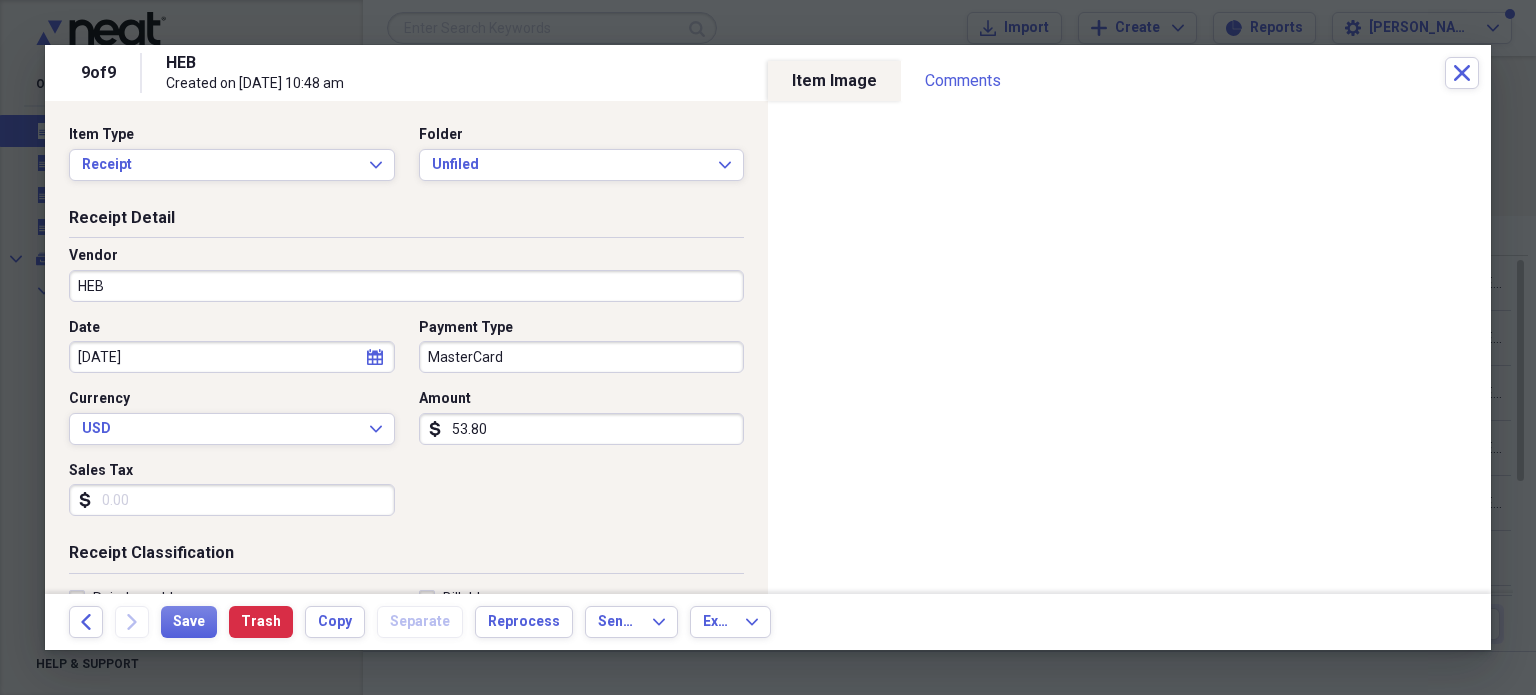 click on "MasterCard" at bounding box center (582, 357) 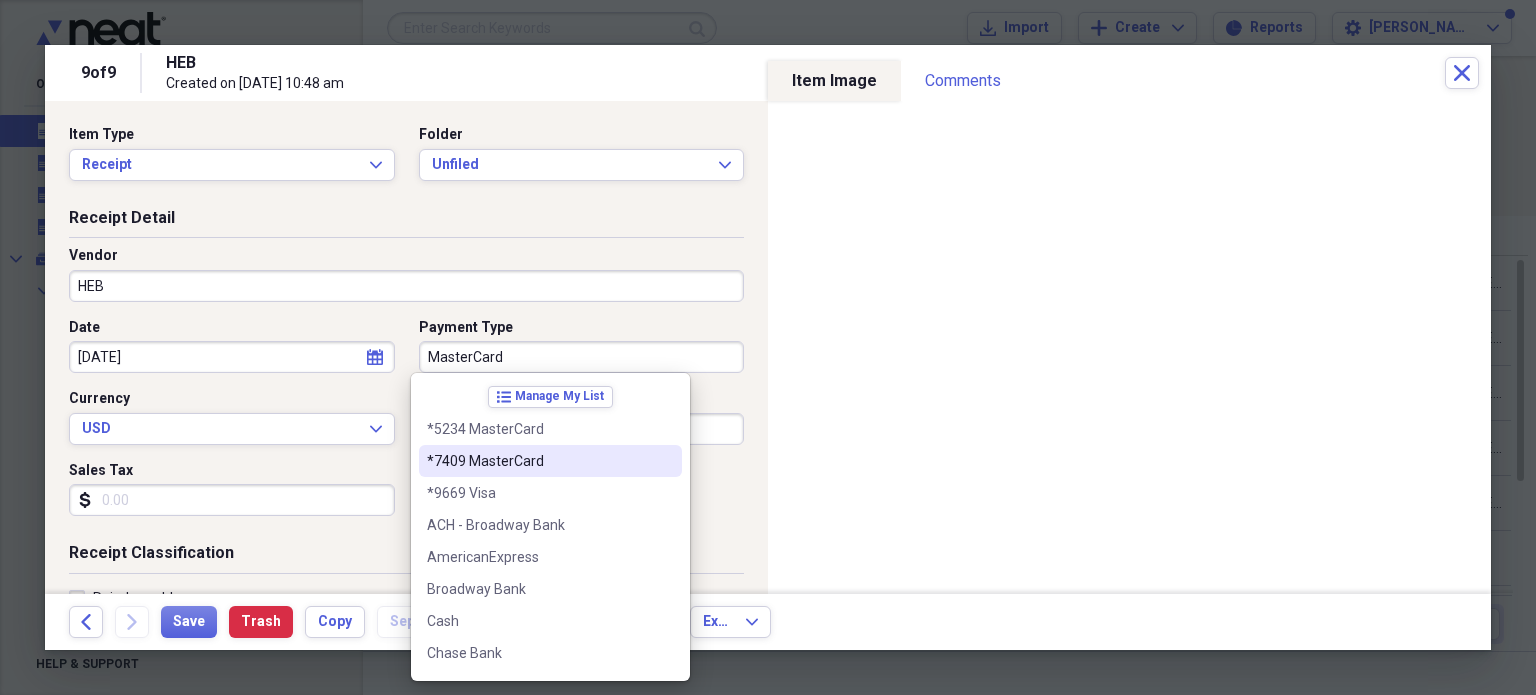 click on "*7409 MasterCard" at bounding box center [550, 461] 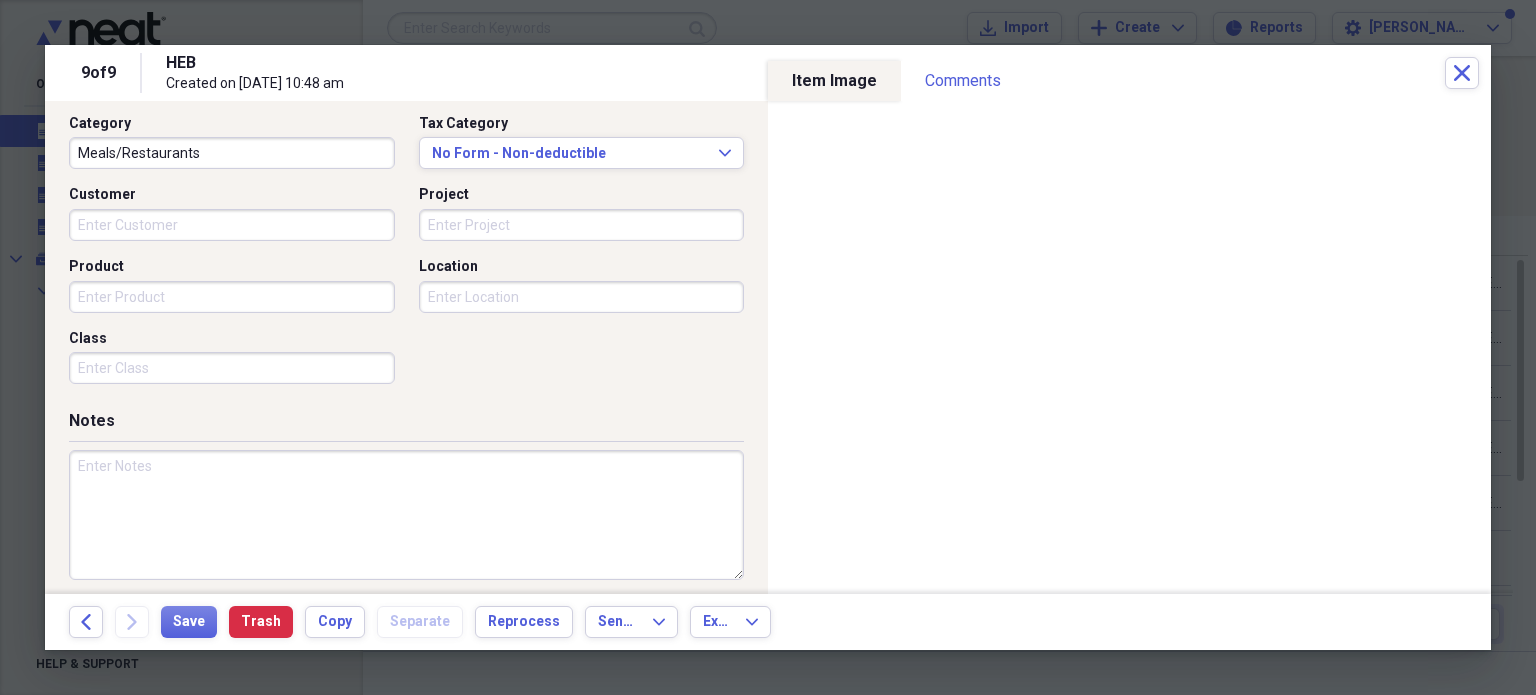 scroll, scrollTop: 526, scrollLeft: 0, axis: vertical 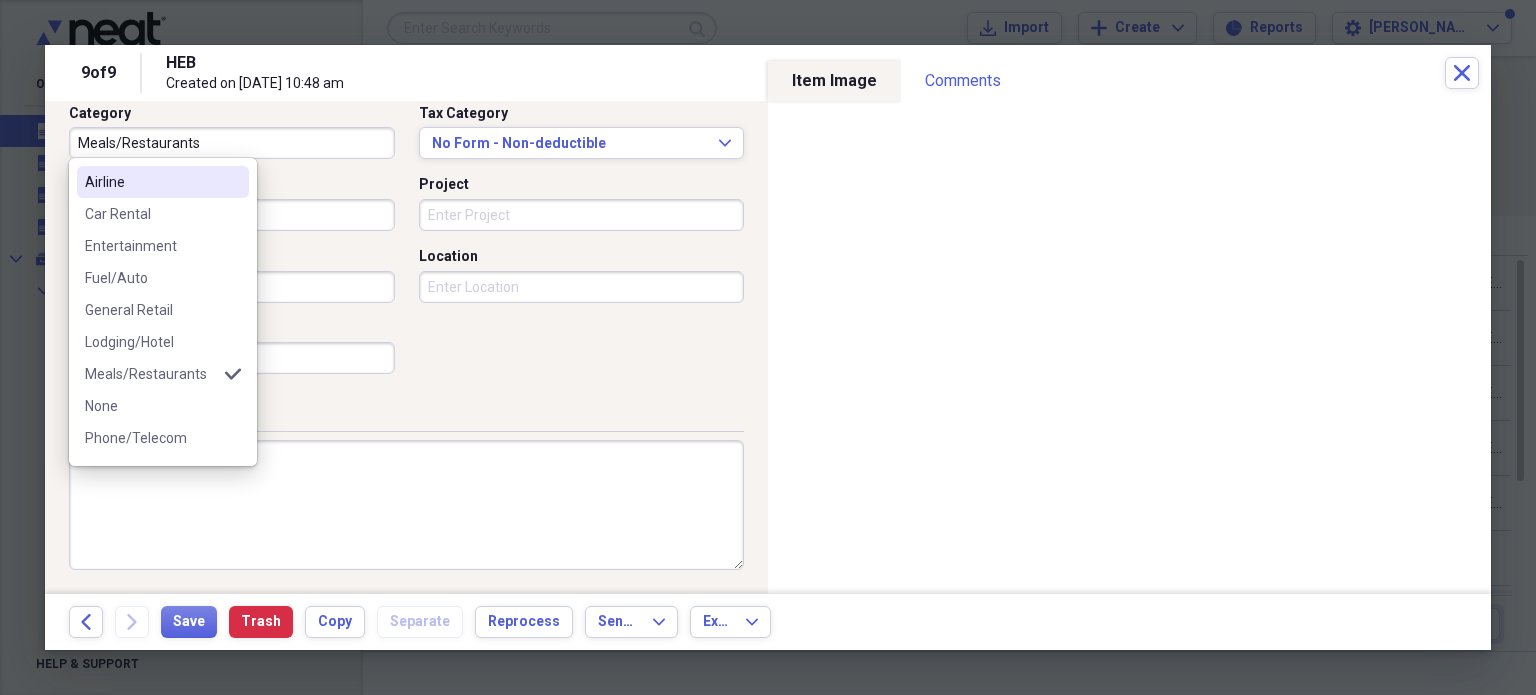 click on "Meals/Restaurants" at bounding box center (232, 143) 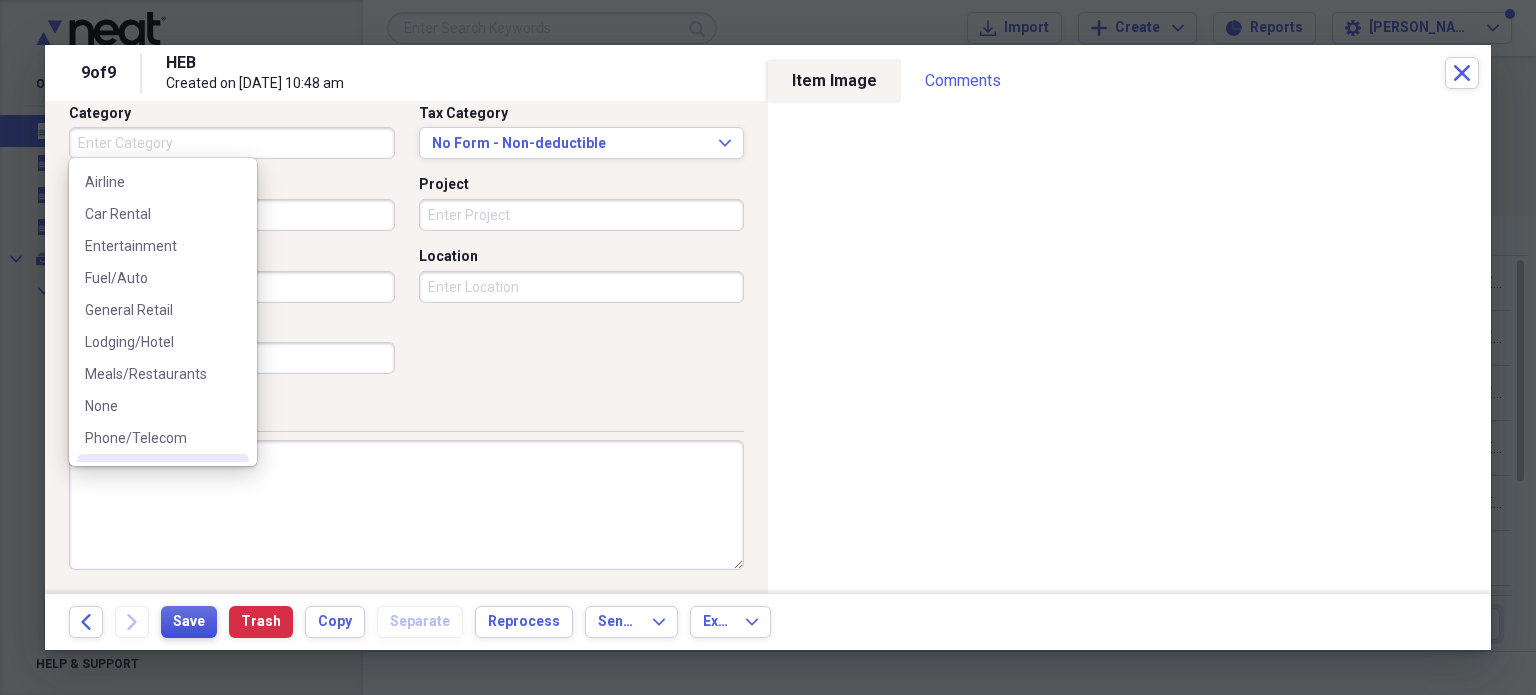 type 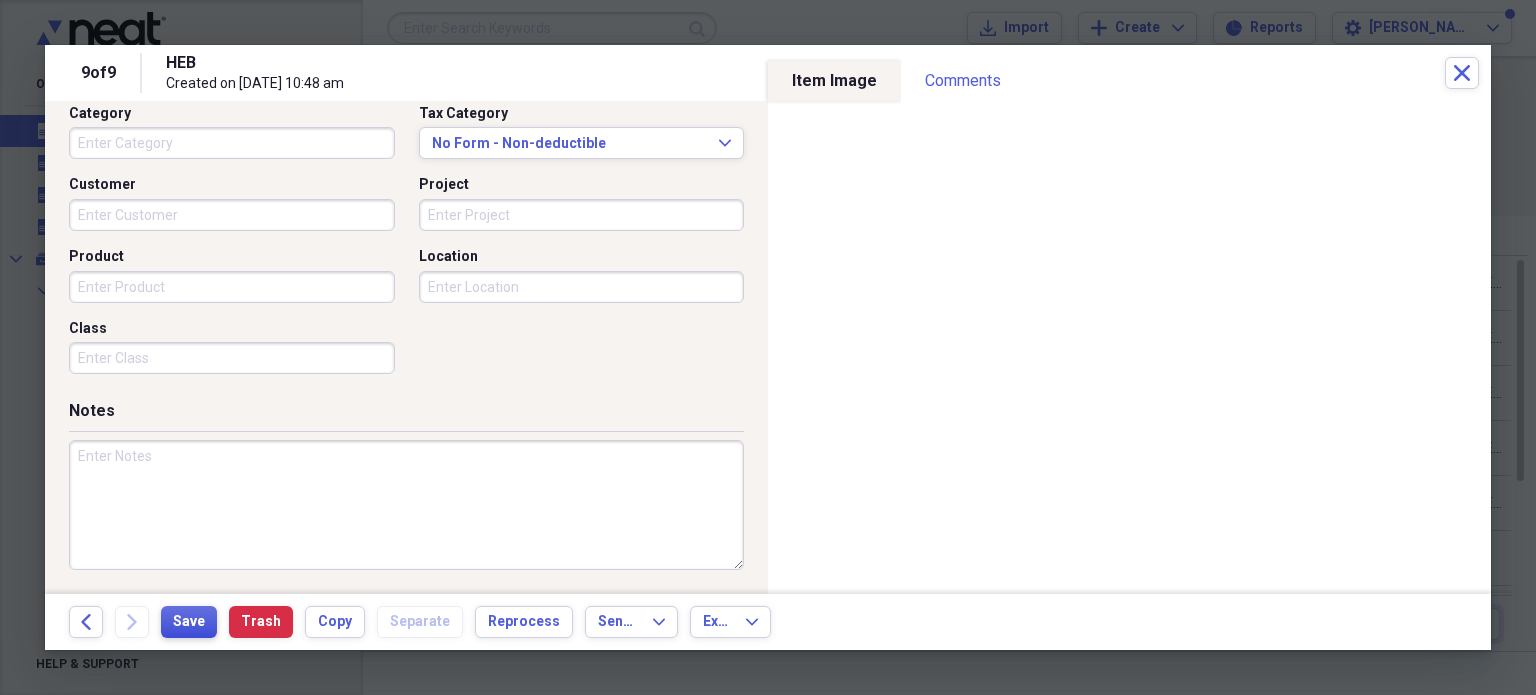 type 